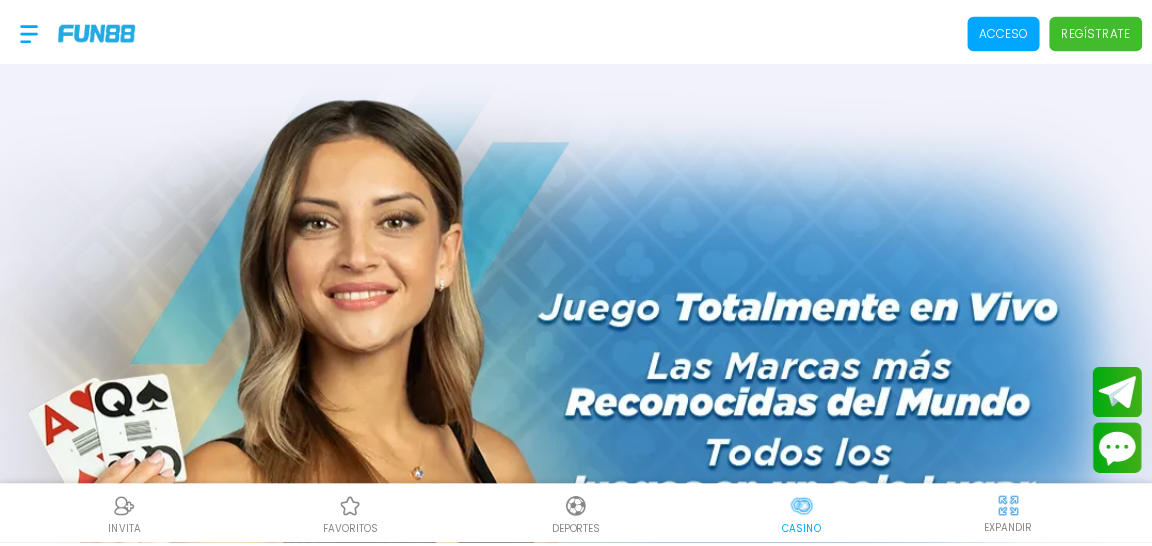 scroll, scrollTop: 0, scrollLeft: 0, axis: both 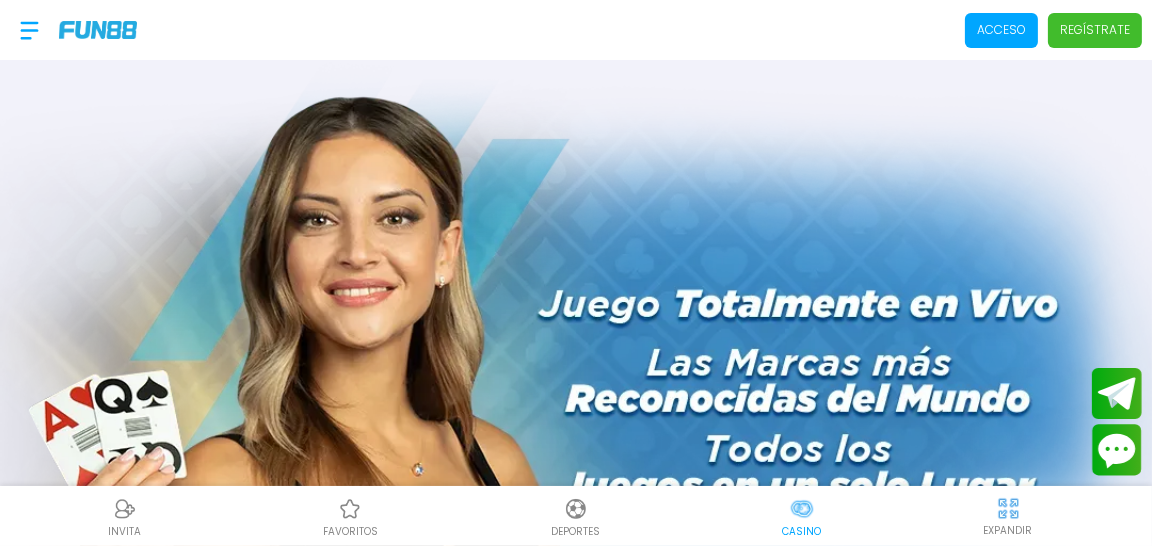 click on "Regístrate" at bounding box center (1095, 30) 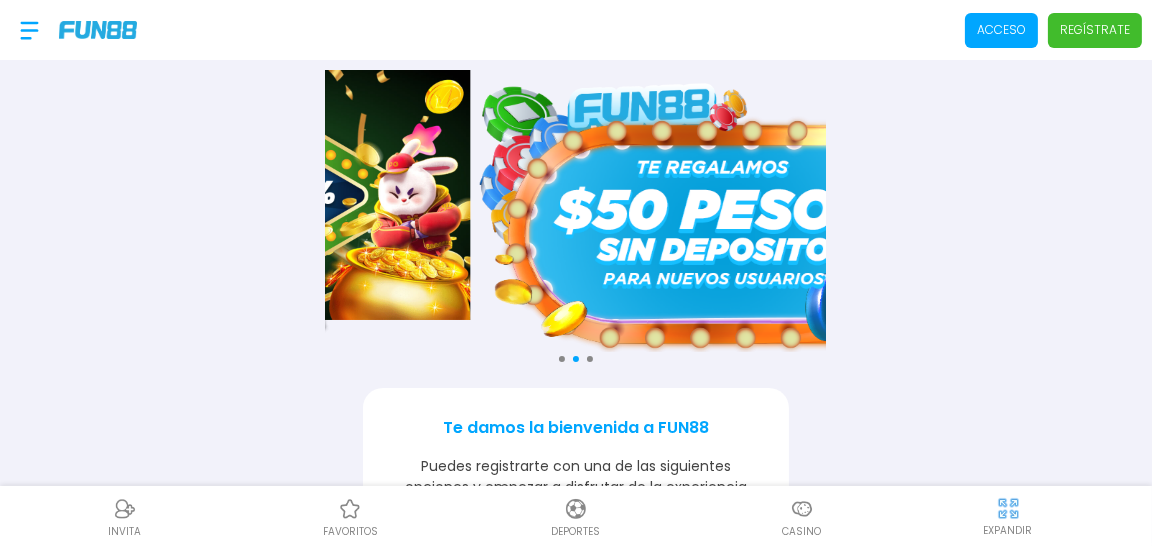 click on "Regístrate" at bounding box center (1095, 30) 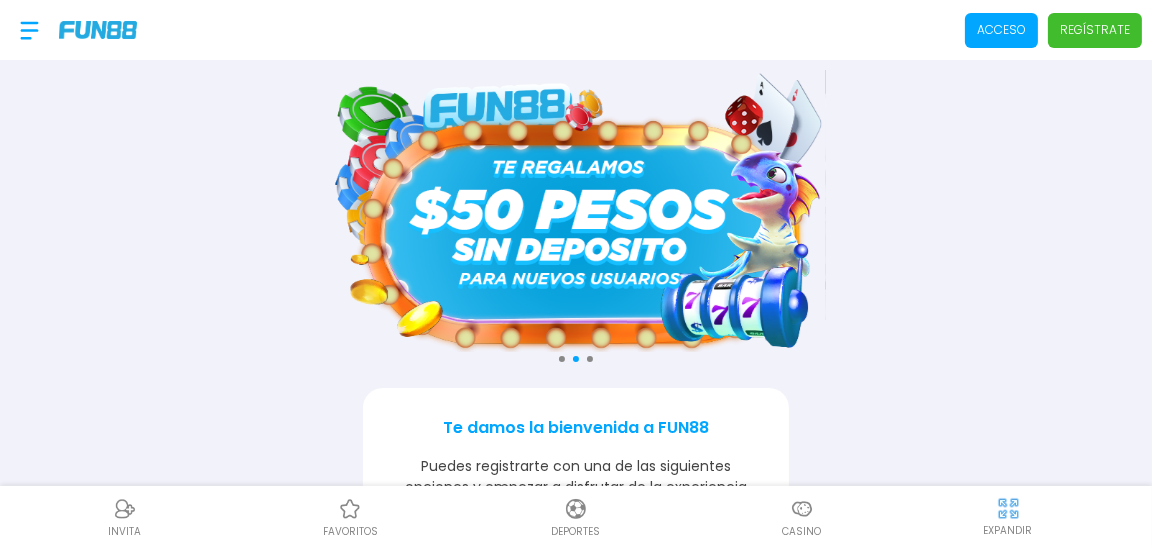 click at bounding box center [576, 211] 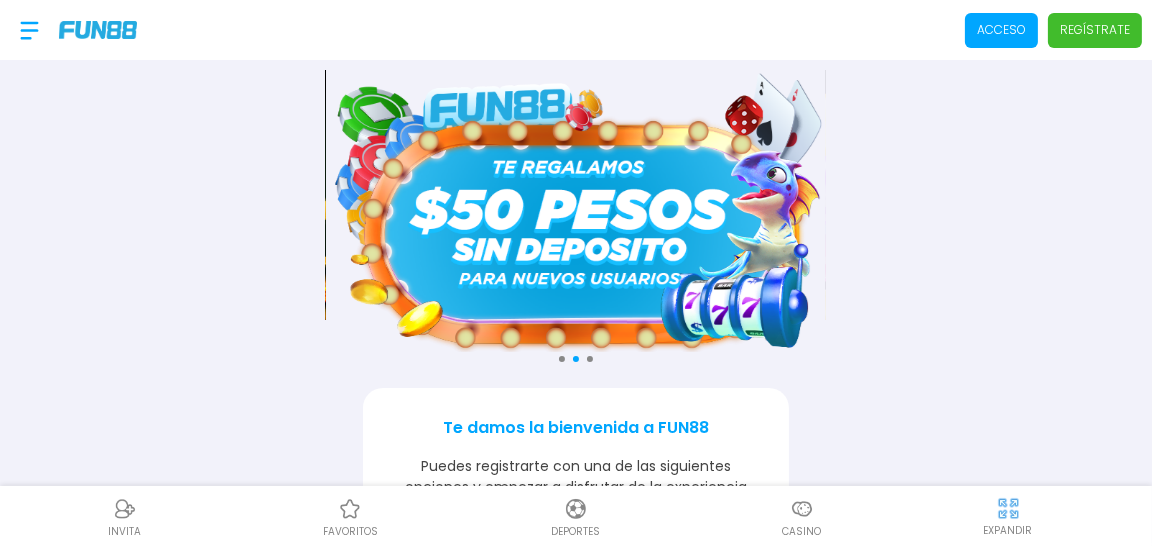 click at bounding box center (576, 211) 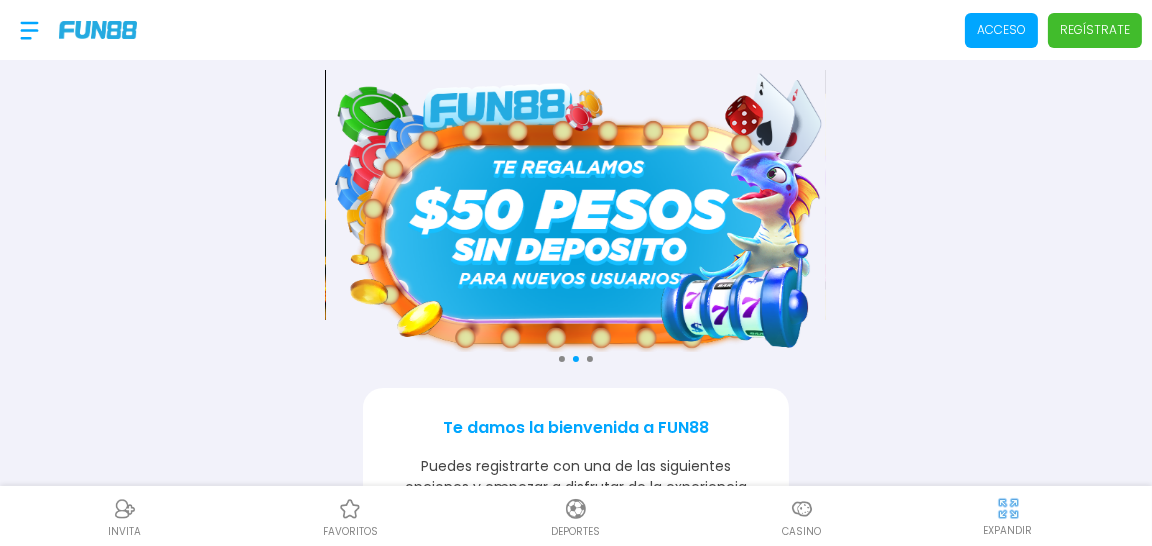 click at bounding box center (576, 211) 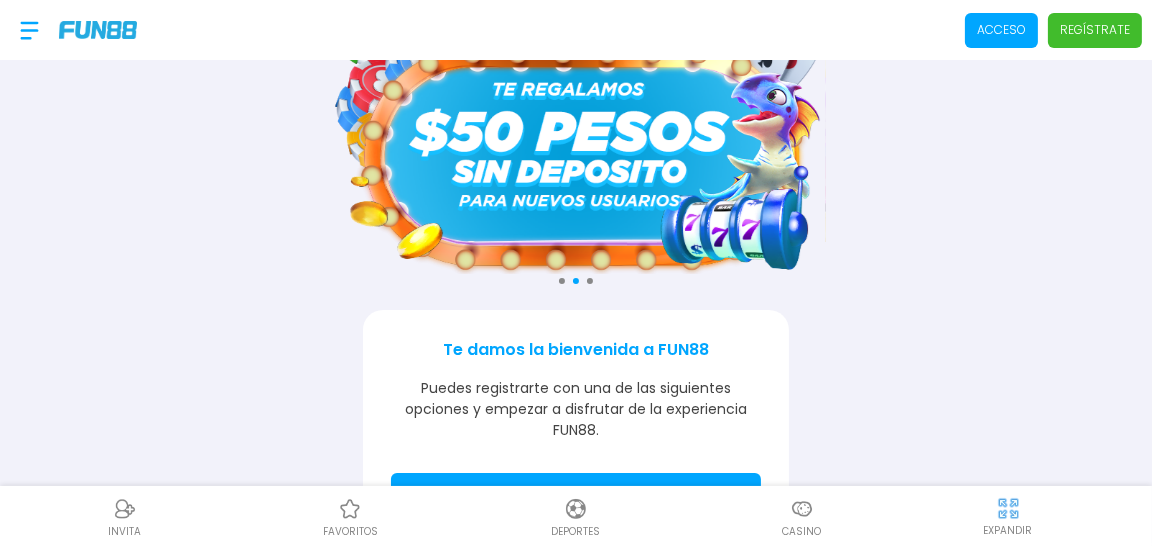 scroll, scrollTop: 314, scrollLeft: 0, axis: vertical 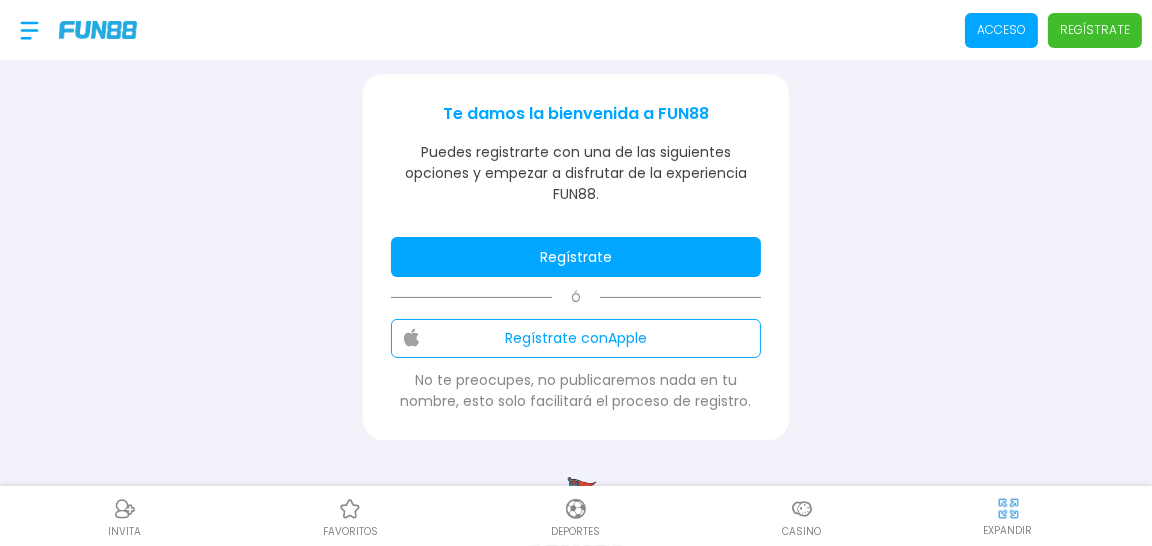 click on "Regístrate" at bounding box center (576, 257) 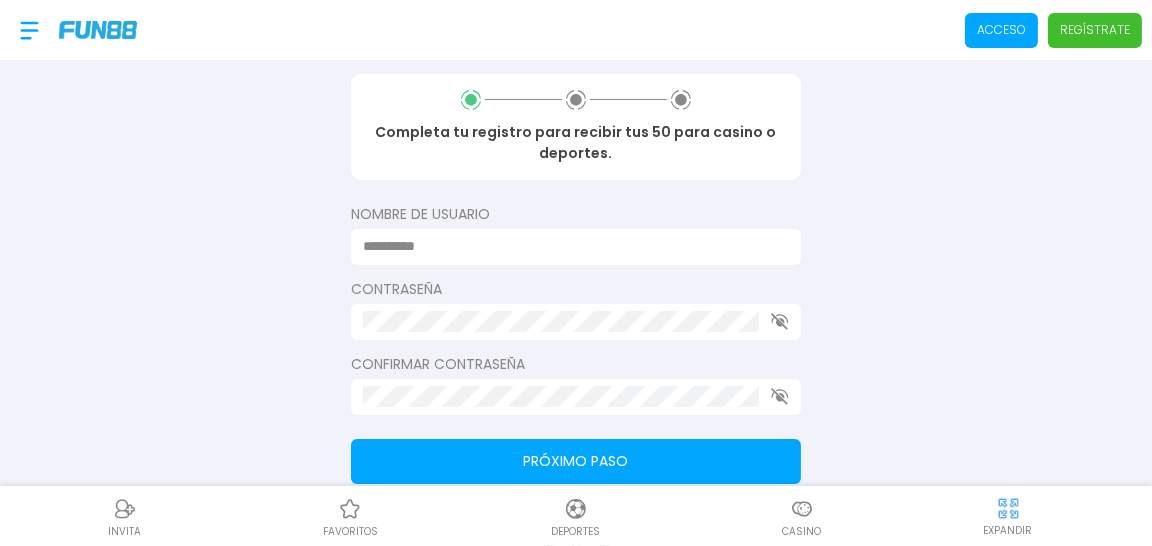 click at bounding box center (570, 246) 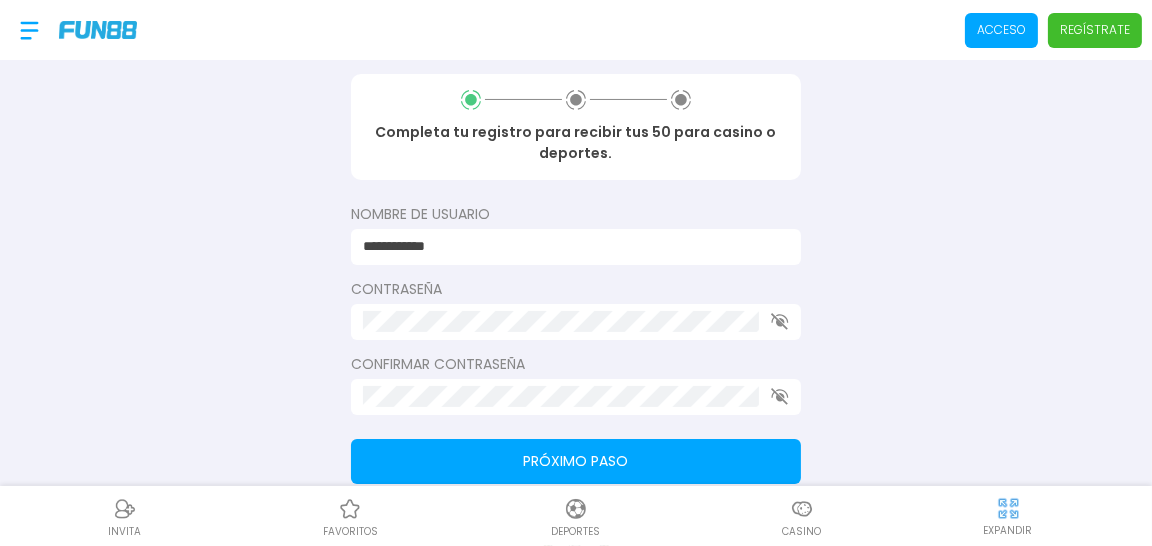 click 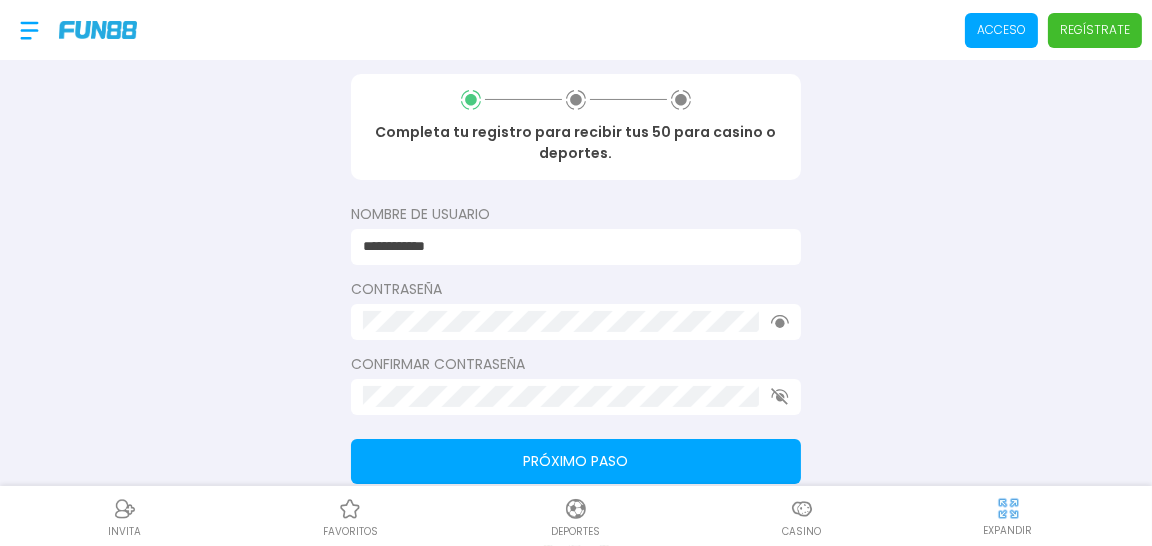click on "Próximo paso" at bounding box center (576, 461) 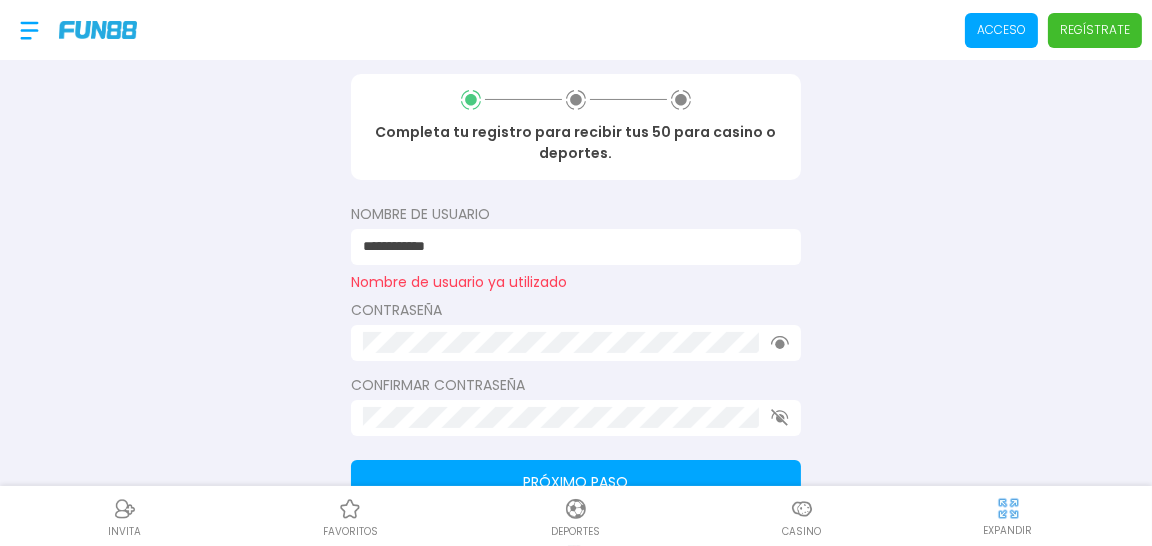 click on "**********" at bounding box center [570, 246] 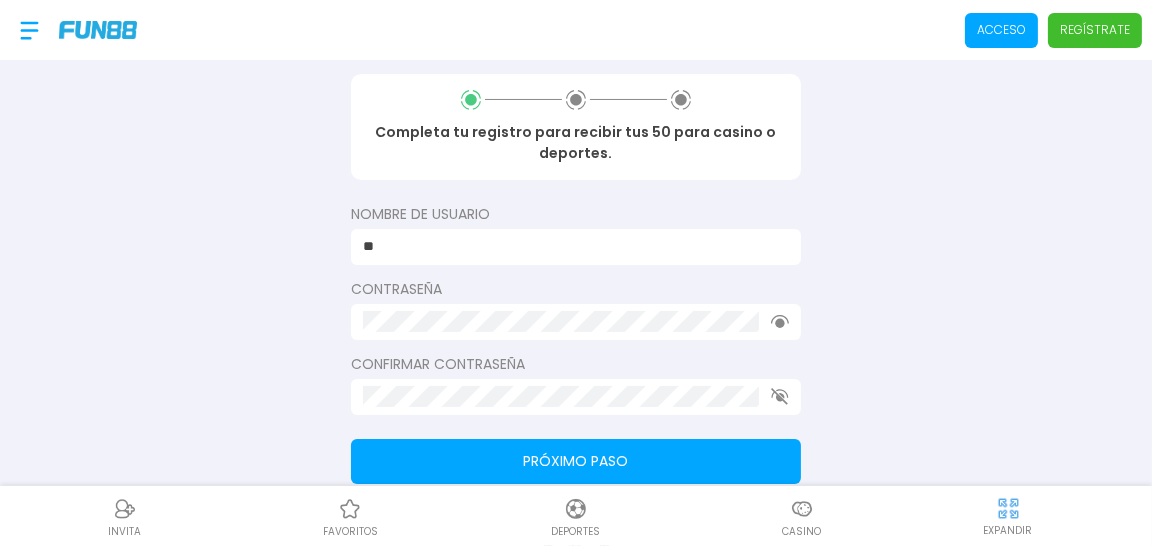 type on "*" 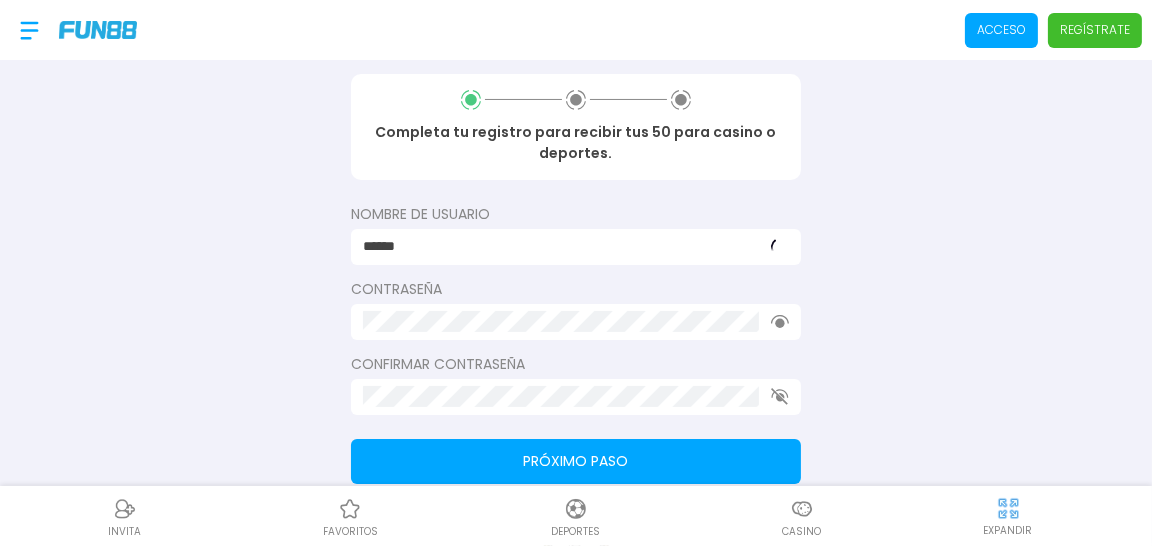 click on "Próximo paso" at bounding box center [576, 461] 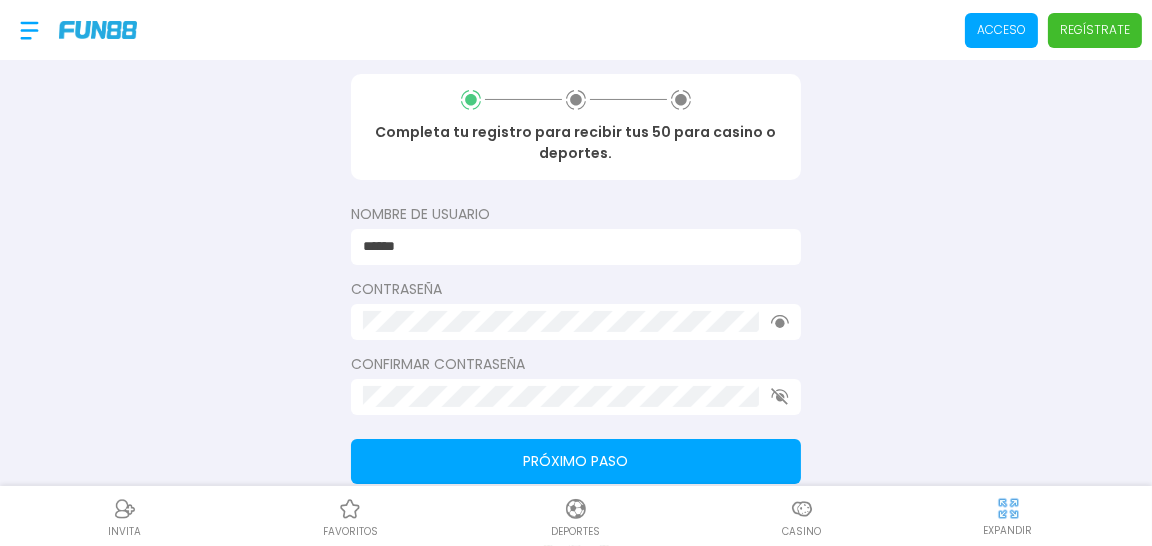 click on "Próximo paso" at bounding box center [576, 461] 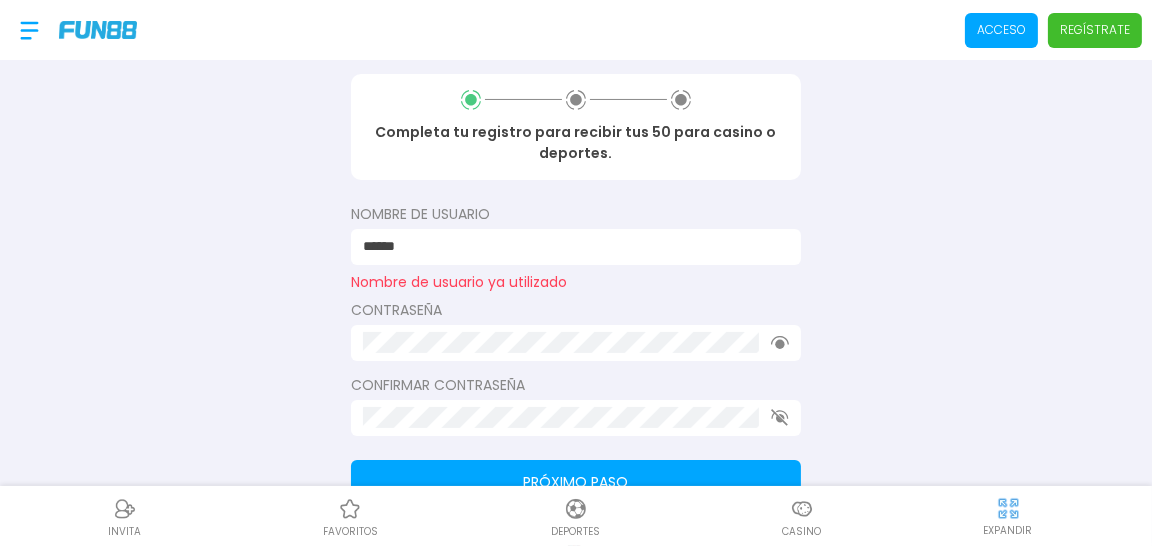 click on "******" at bounding box center (570, 246) 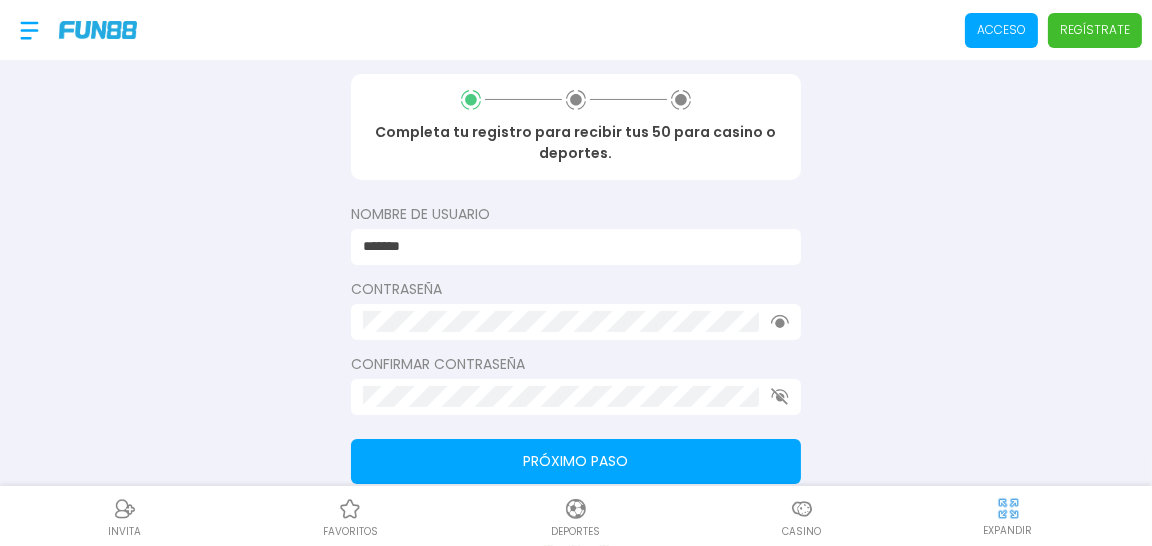 click on "*******" at bounding box center (570, 246) 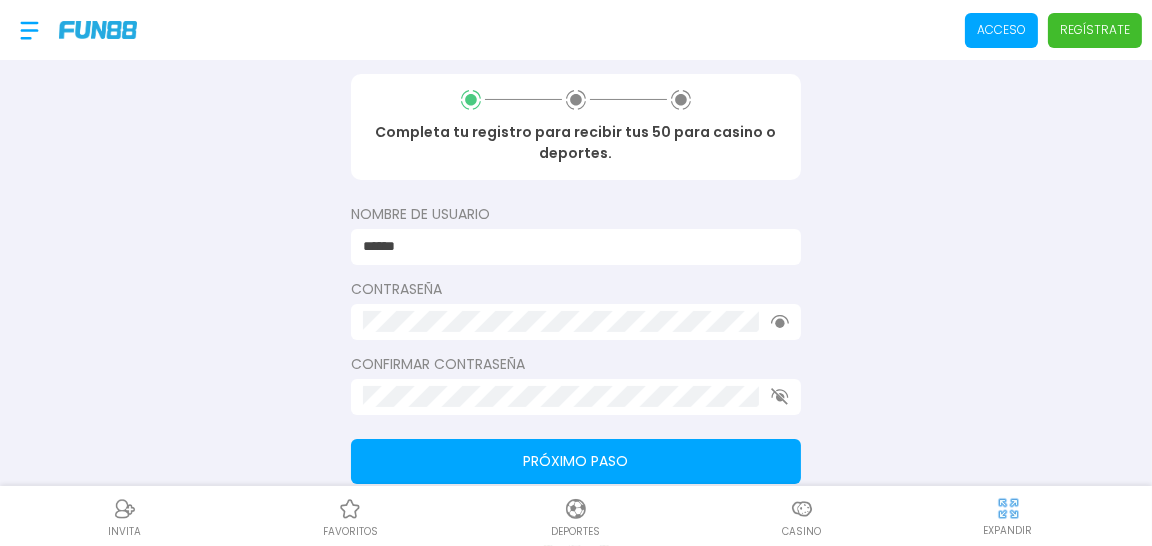 click on "******" at bounding box center (570, 246) 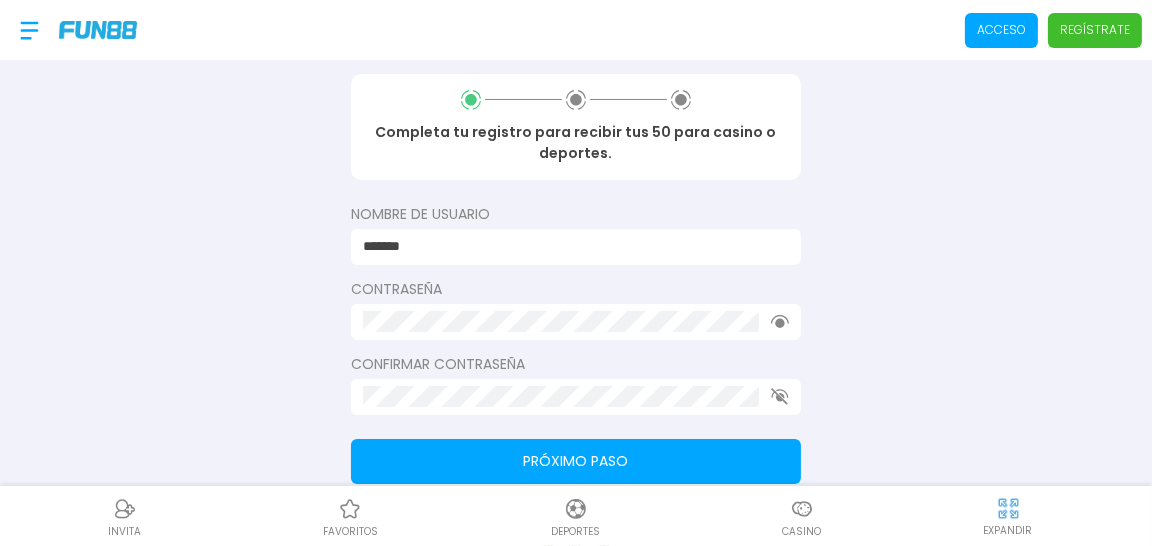 click on "*******" at bounding box center [570, 246] 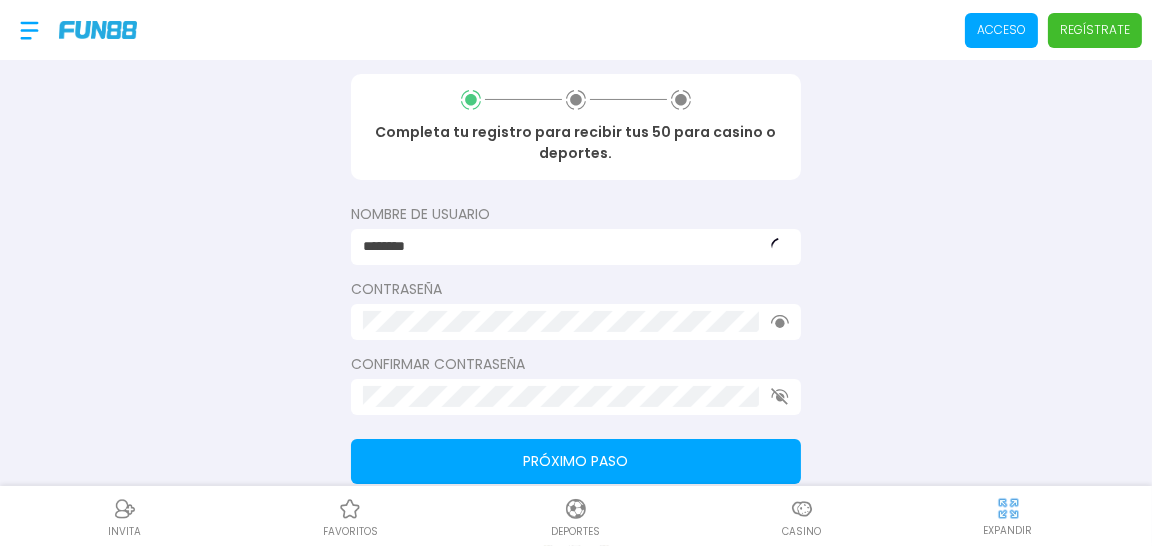 click on "Próximo paso" at bounding box center (576, 461) 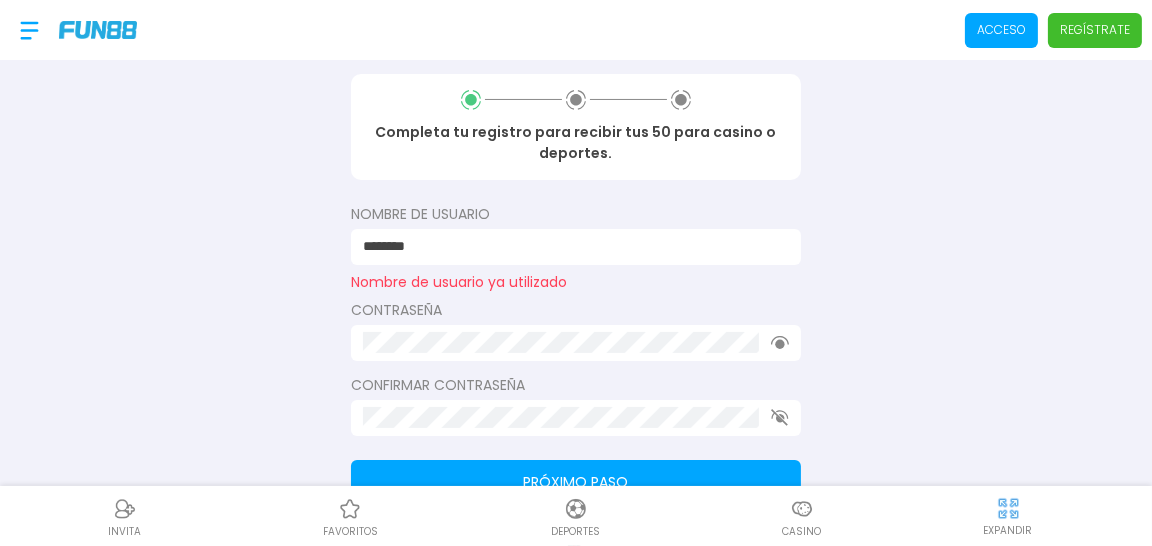 click on "********" at bounding box center (570, 246) 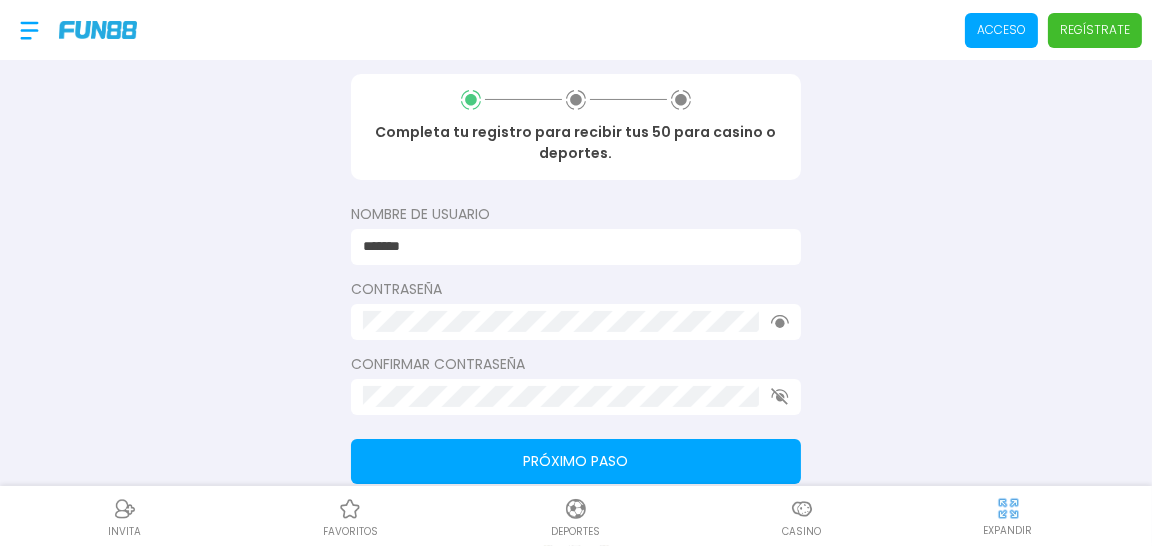 type on "*******" 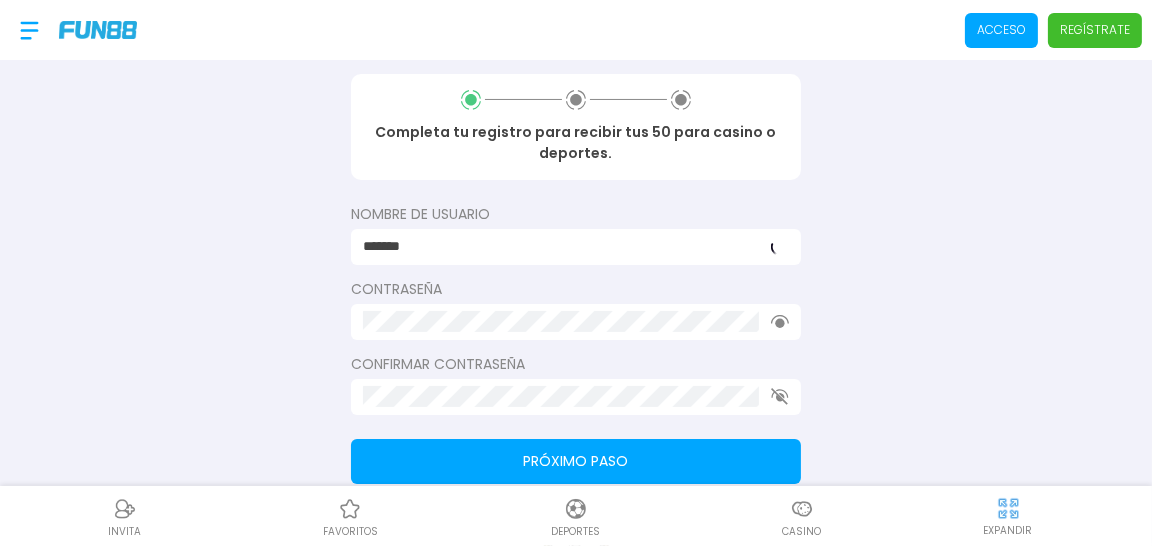 click on "Próximo paso" at bounding box center (576, 461) 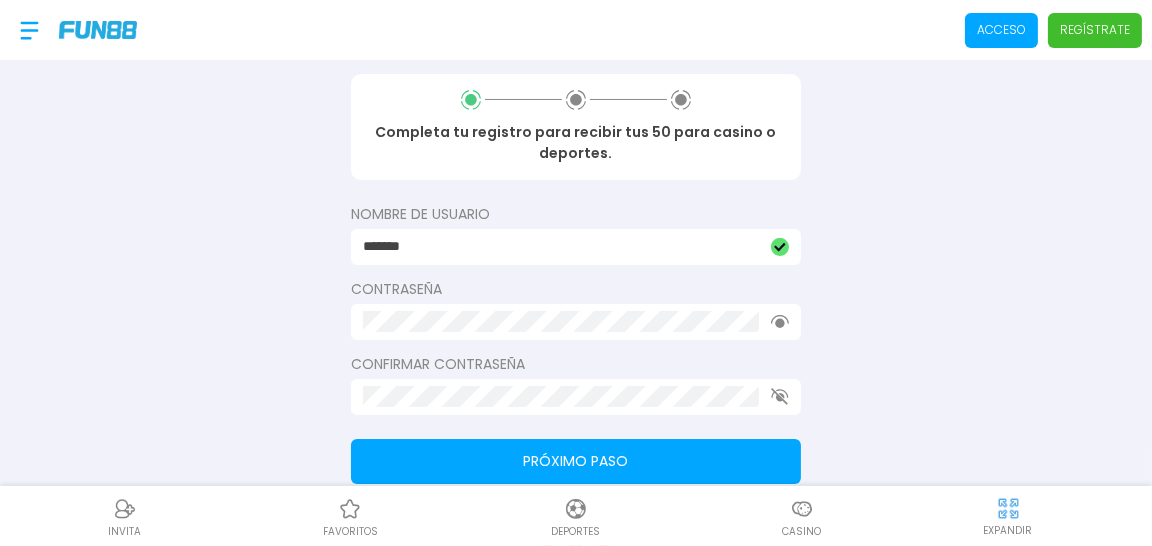click on "Próximo paso" at bounding box center [576, 461] 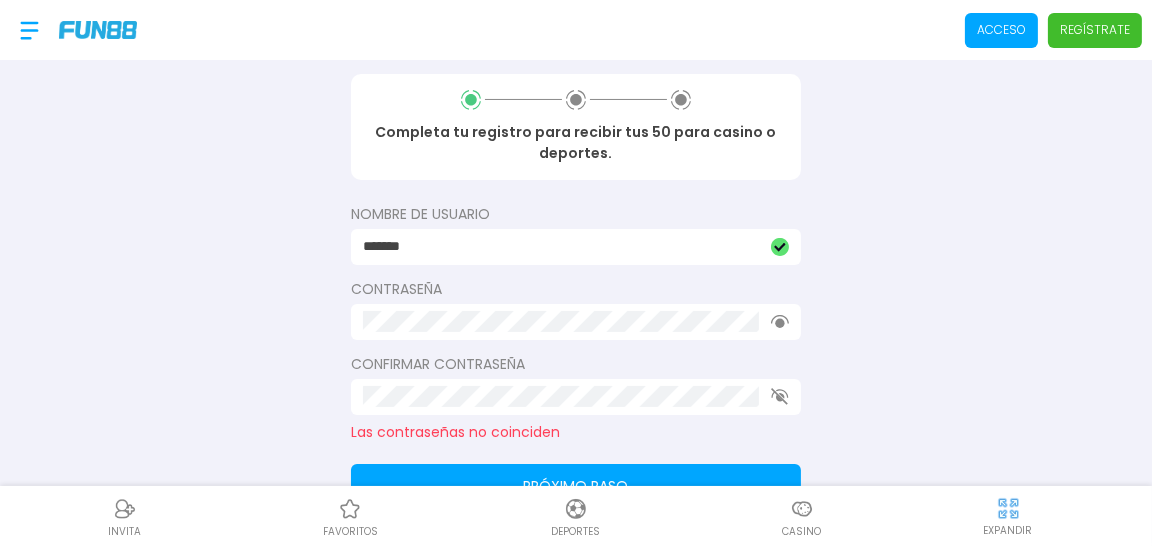 click 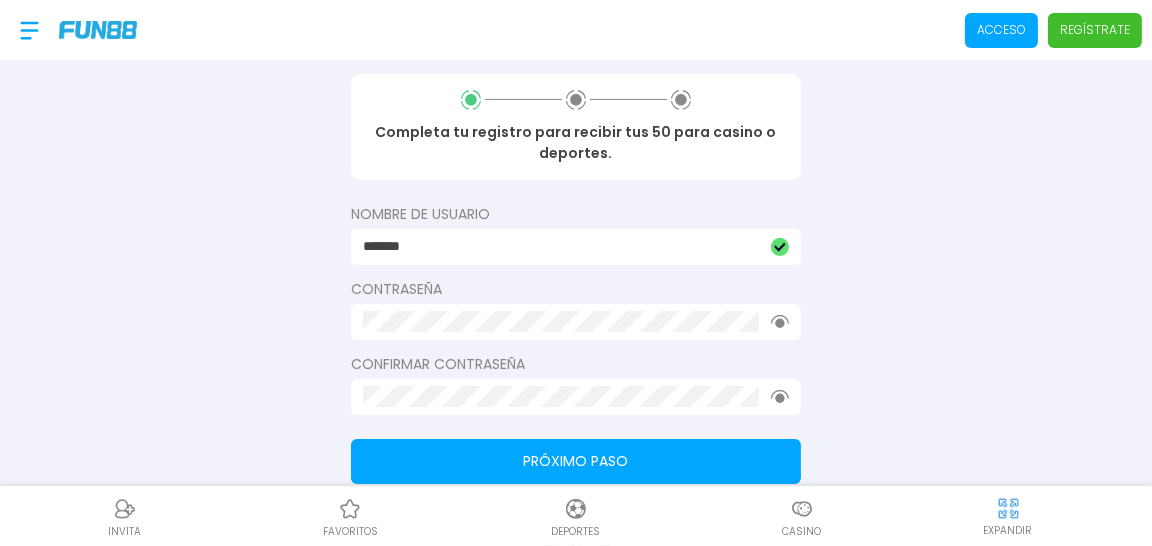 click on "Próximo paso" at bounding box center [576, 461] 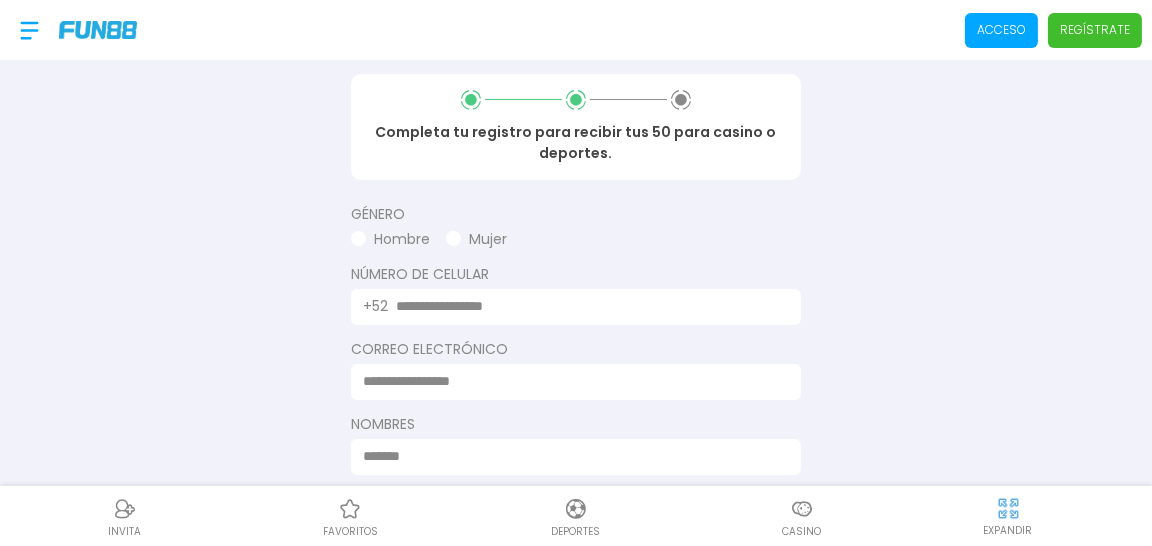 click on "Hombre Mujer" 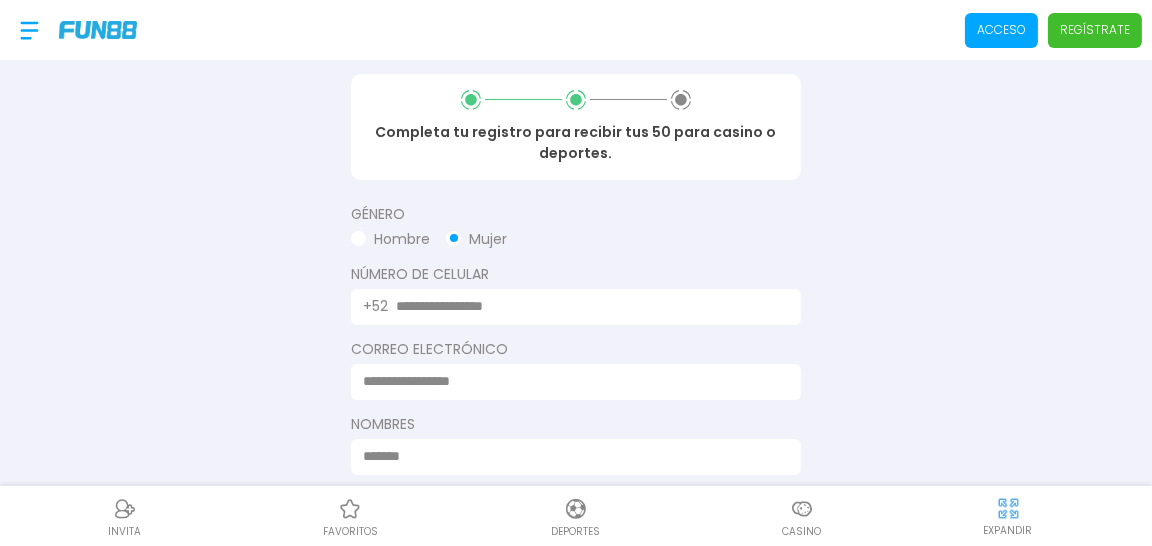 click at bounding box center (586, 306) 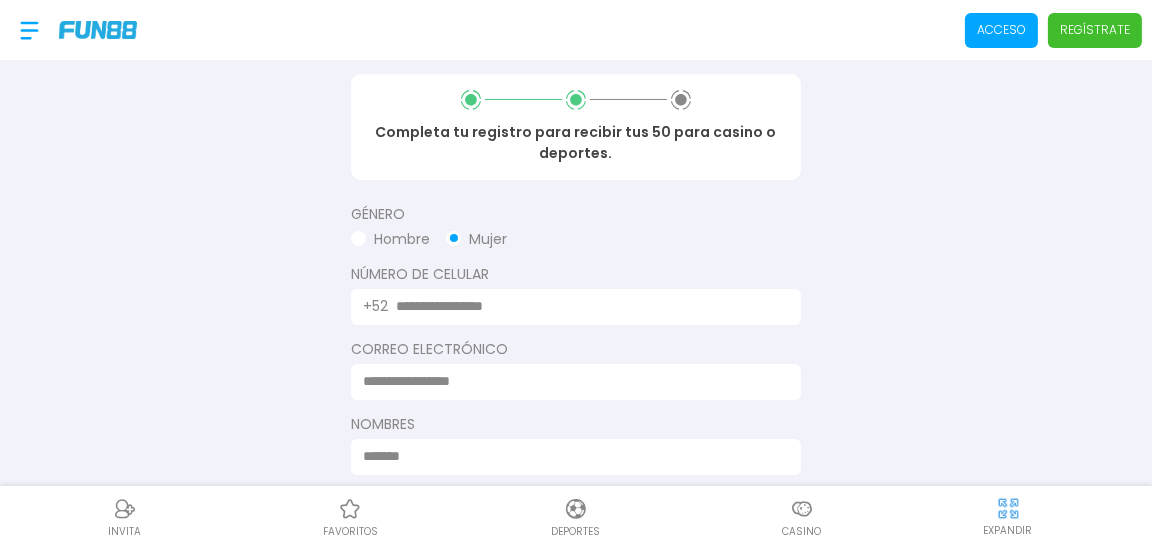 type on "**********" 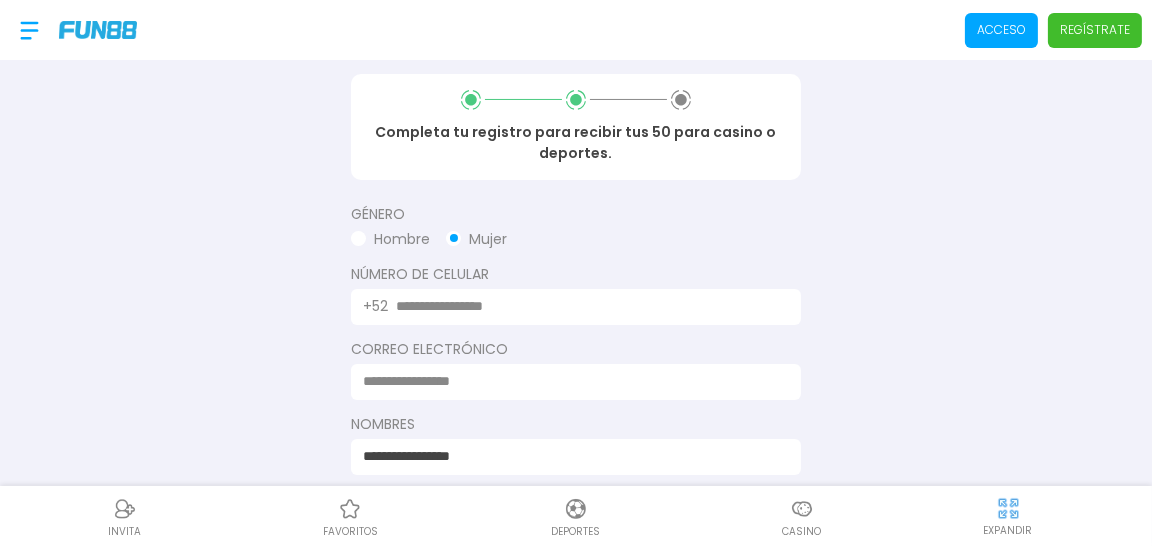 type on "**********" 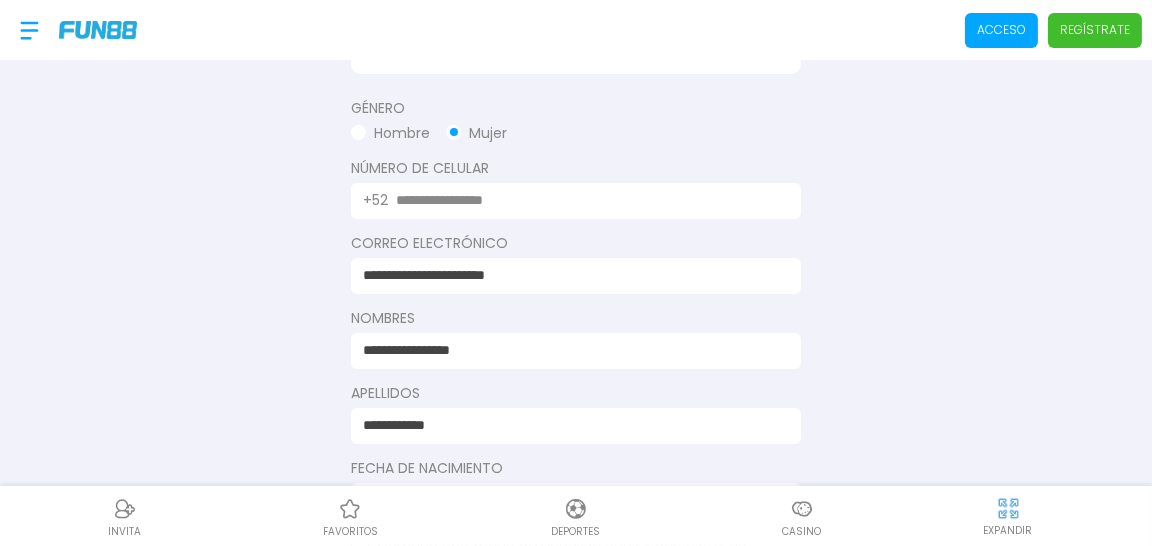 scroll, scrollTop: 676, scrollLeft: 0, axis: vertical 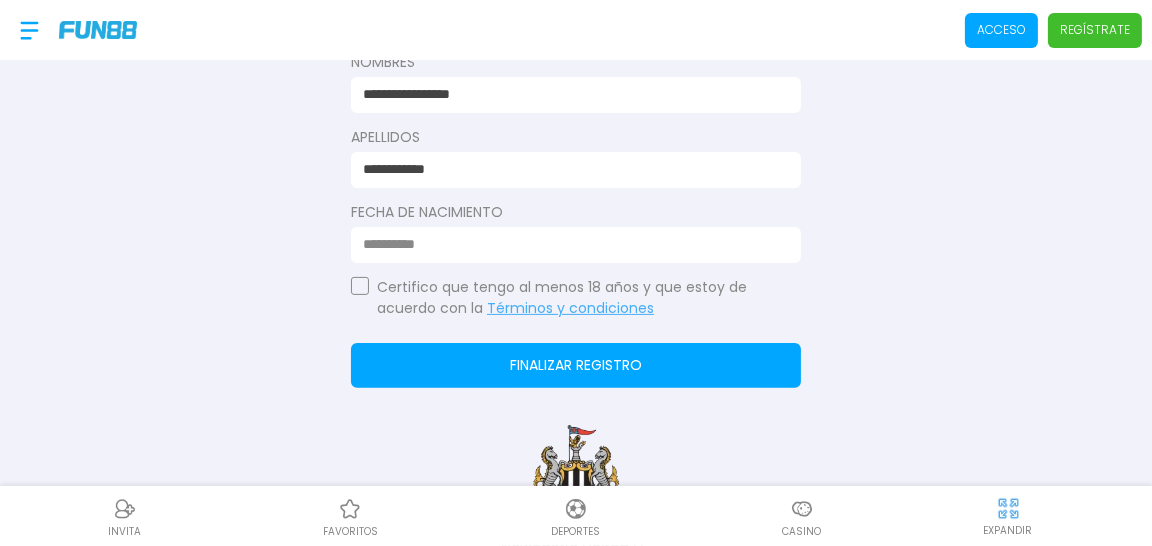 click at bounding box center [570, 244] 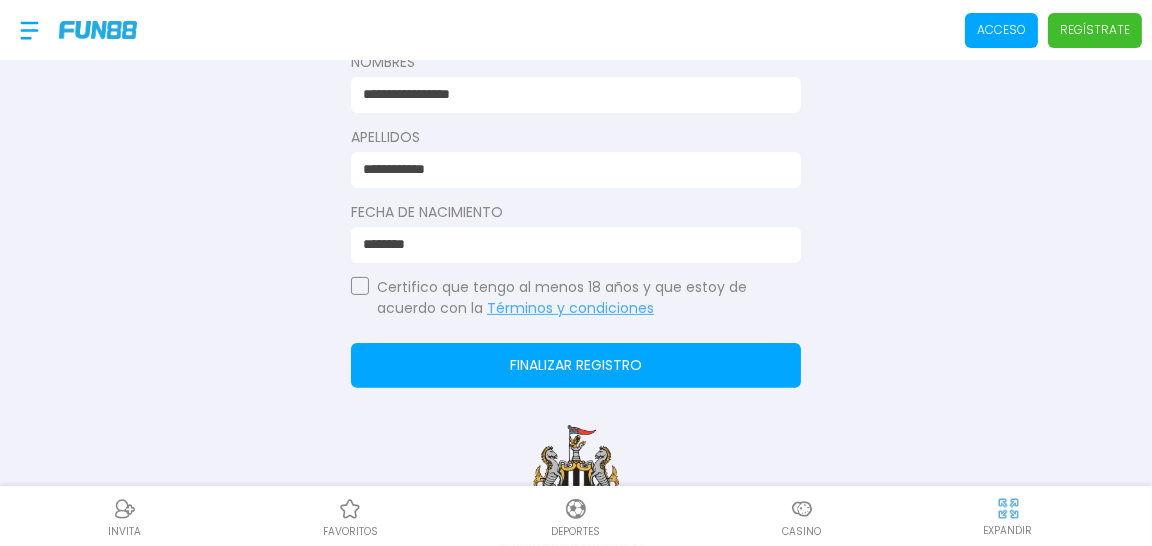 click on "********" at bounding box center (570, 244) 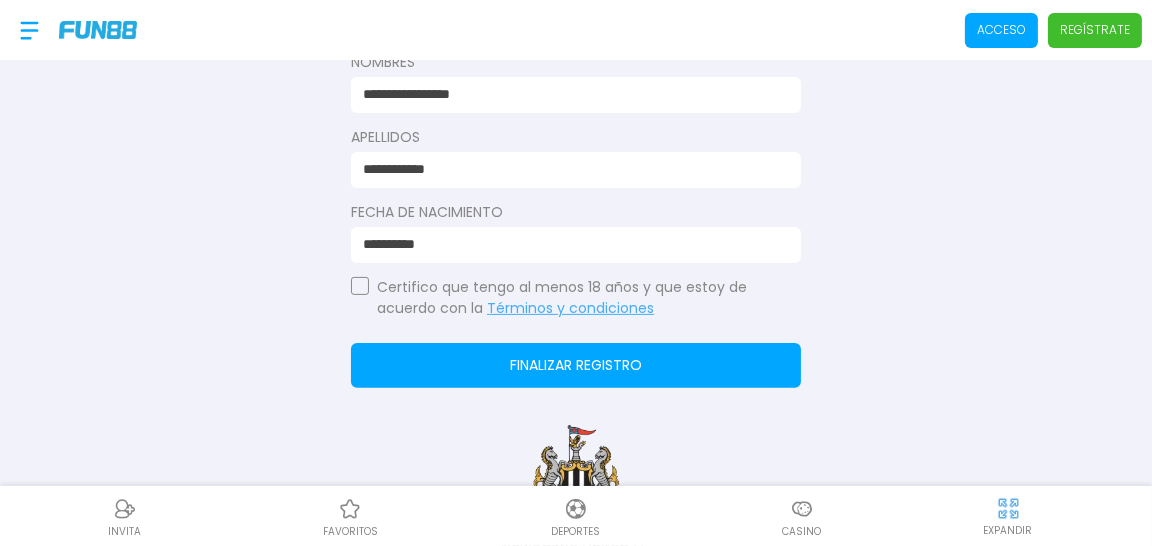 type on "**********" 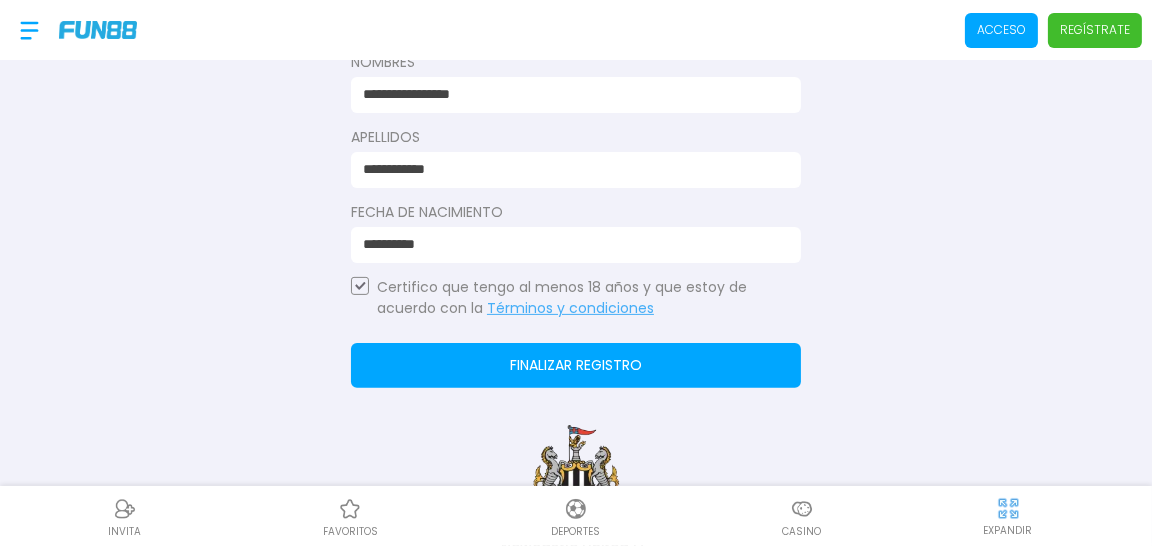click on "Finalizar registro" 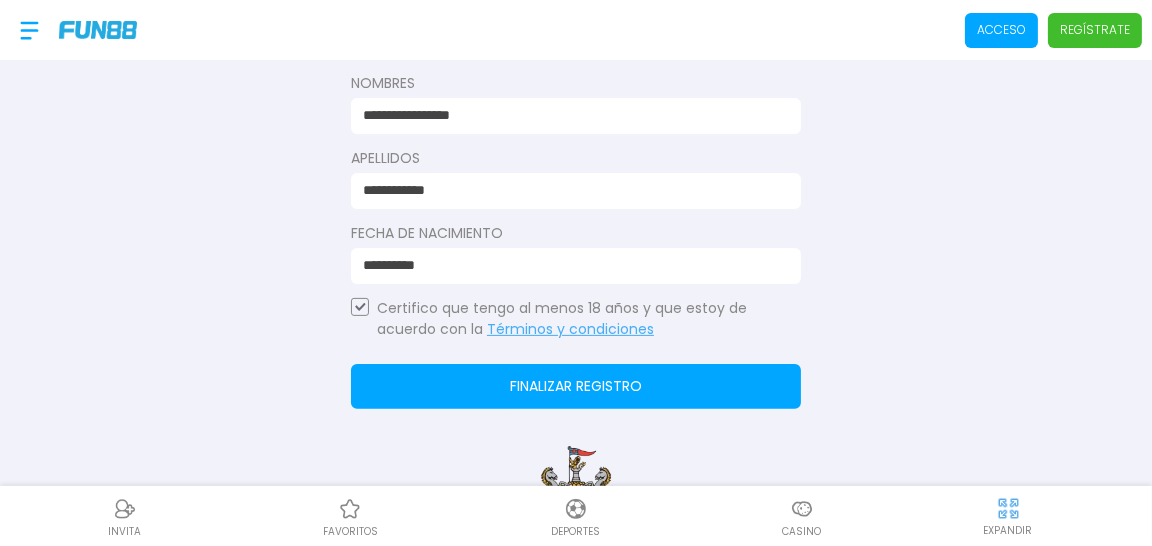 scroll, scrollTop: 697, scrollLeft: 0, axis: vertical 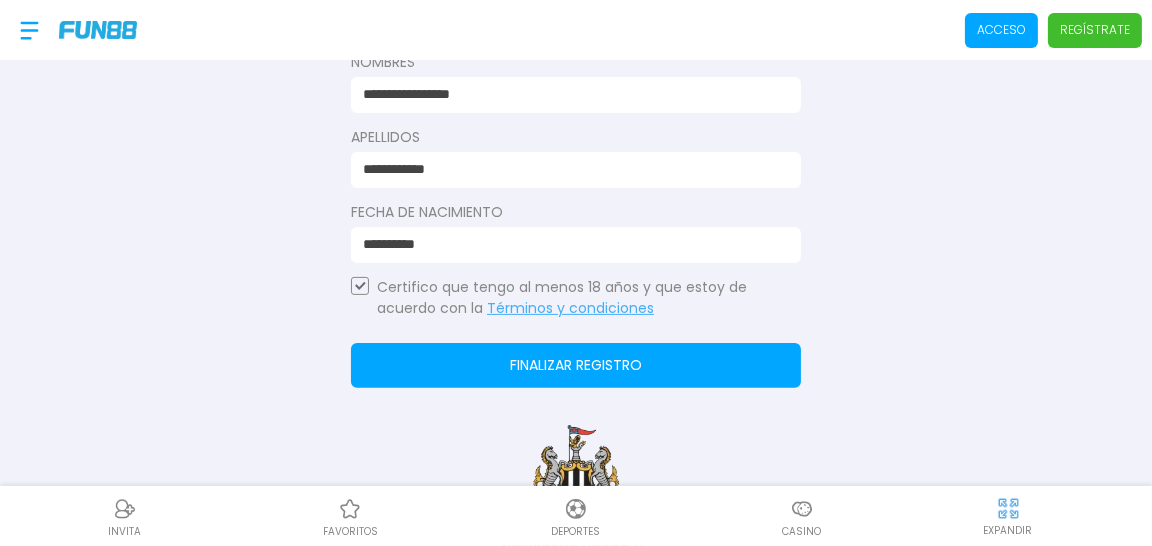 click on "Finalizar registro" 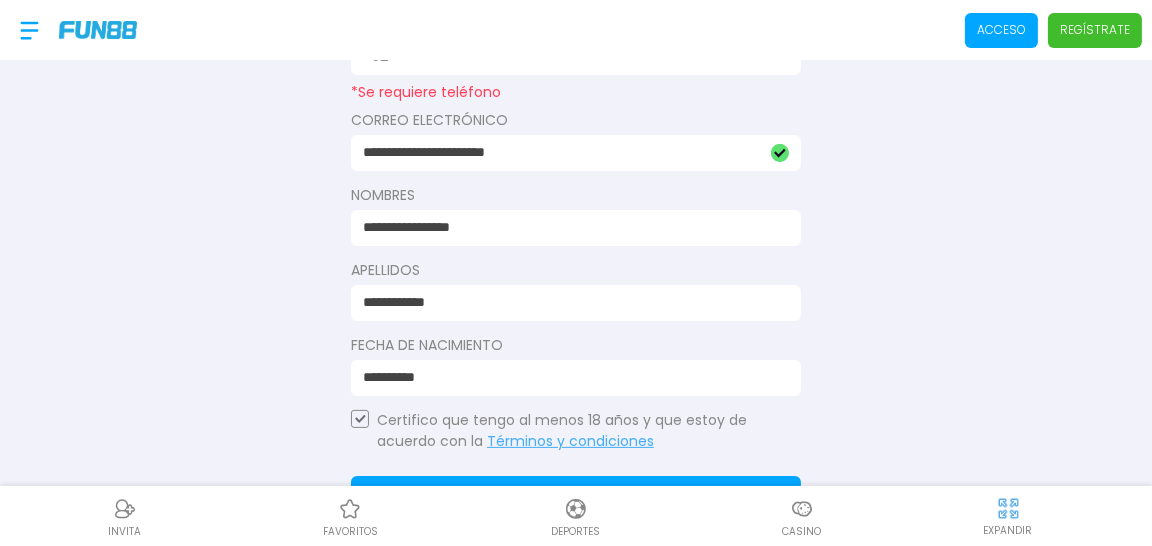 scroll, scrollTop: 462, scrollLeft: 0, axis: vertical 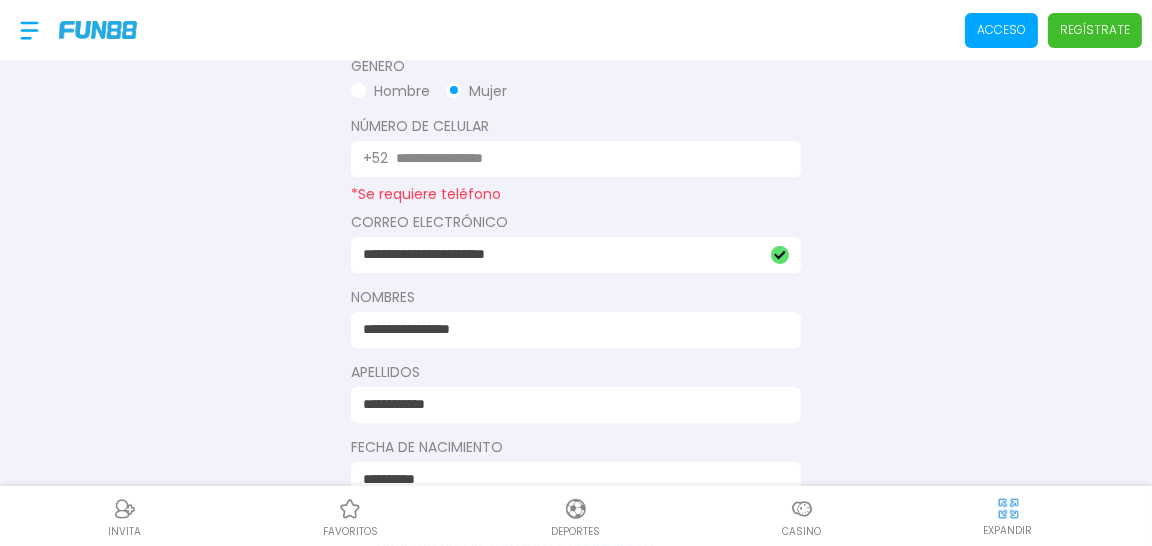 click at bounding box center (586, 158) 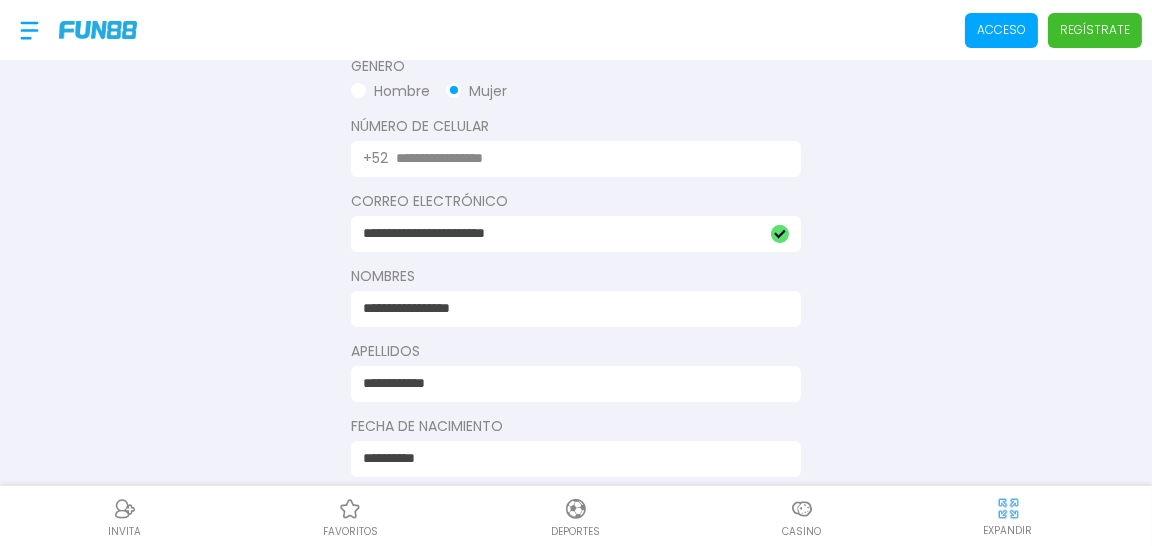 type on "*" 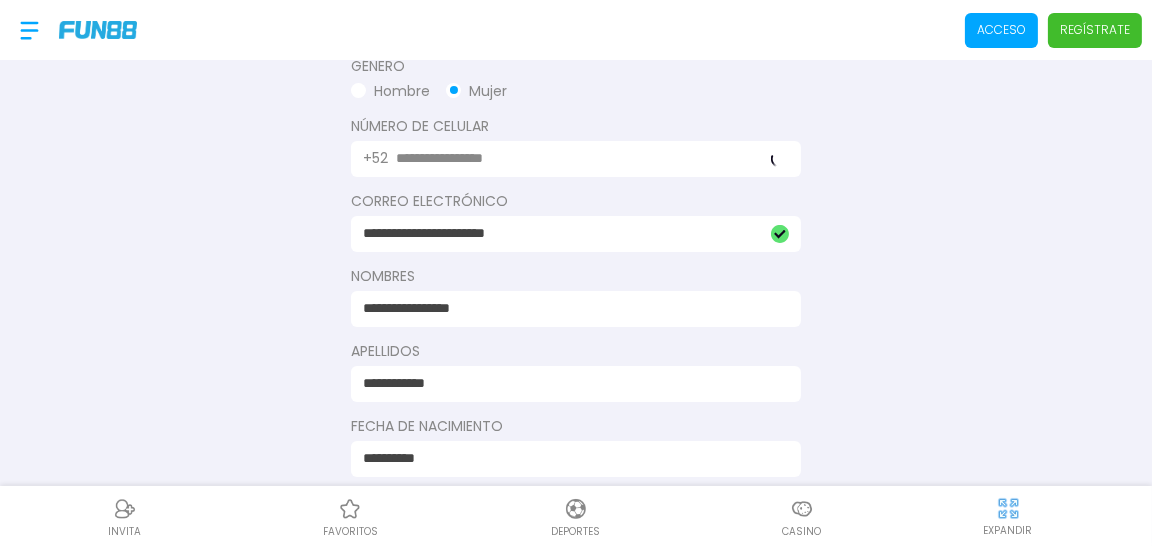 click on "certificado adverso.jpeg Consulta términos y condiciones Consulta términos y condiciones Consulta términos y condiciones Completa tu registro para recibir tus 50 para casino o deportes. Género Hombre Mujer Número De Celular +52 [PHONE] Correo electrónico [EMAIL] Nombres [FIRST] Apellidos [LAST] Fecha de Nacimiento [DATE] Certifico que tengo al menos 18 años y que estoy de acuerdo con la Términos y condiciones Finalizar registro Newcastle United FC" at bounding box center (576, 155) 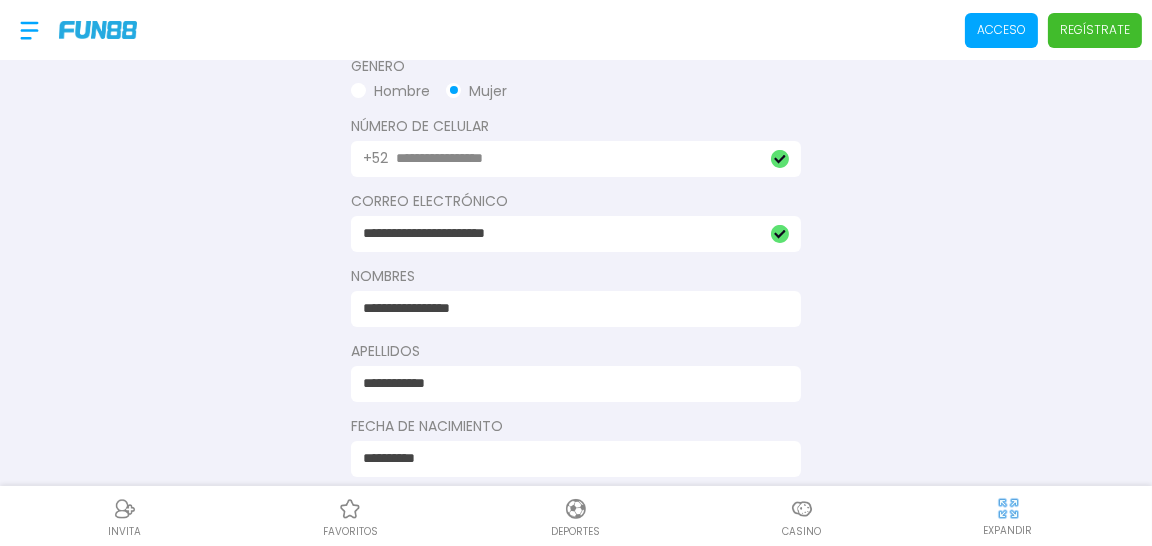 scroll, scrollTop: 940, scrollLeft: 0, axis: vertical 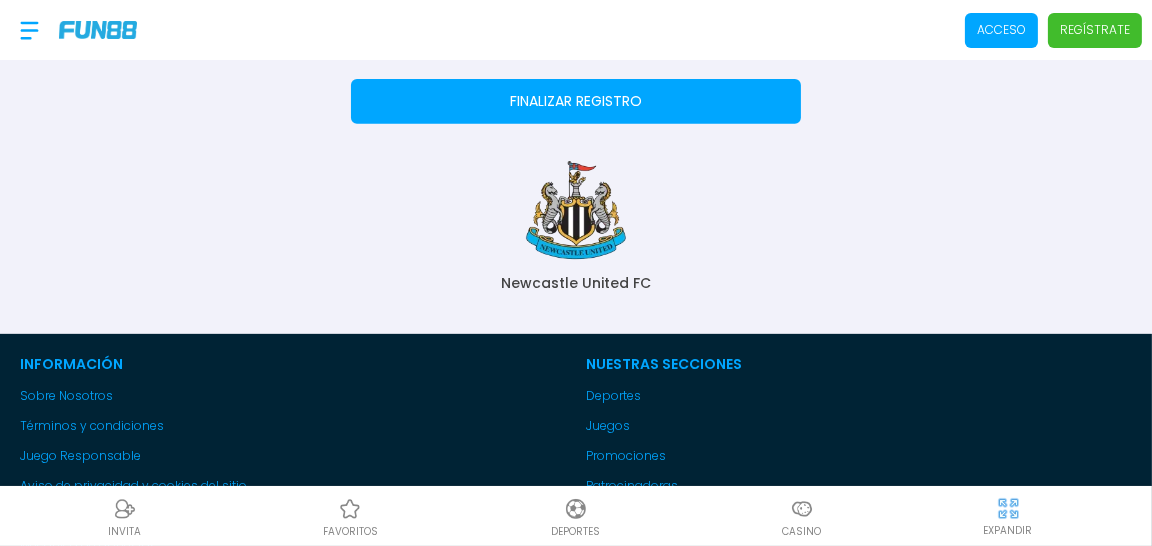 click on "Finalizar registro" 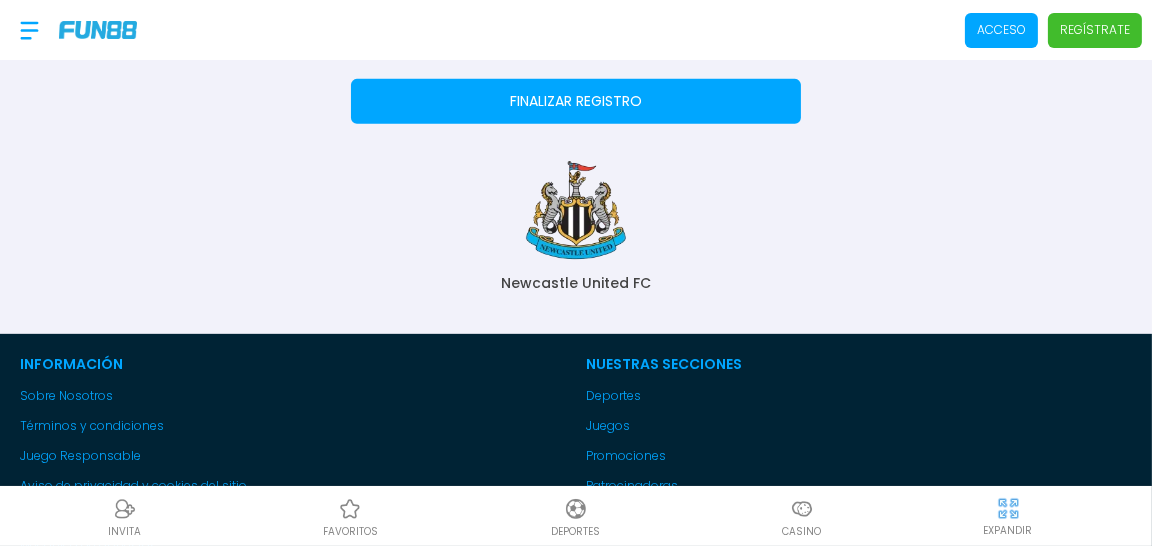 click on "Finalizar registro" 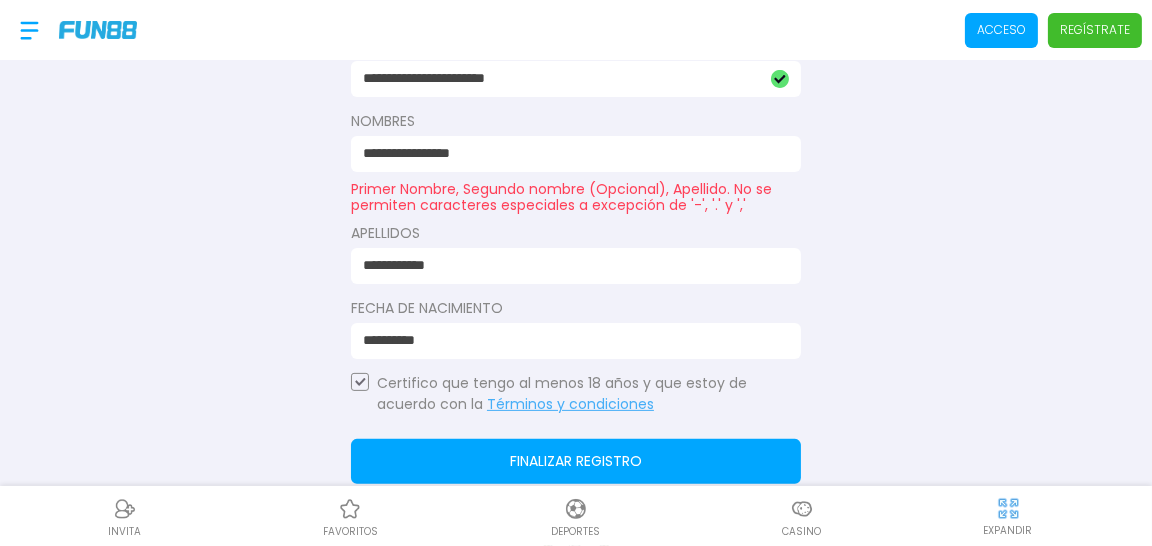 scroll, scrollTop: 610, scrollLeft: 0, axis: vertical 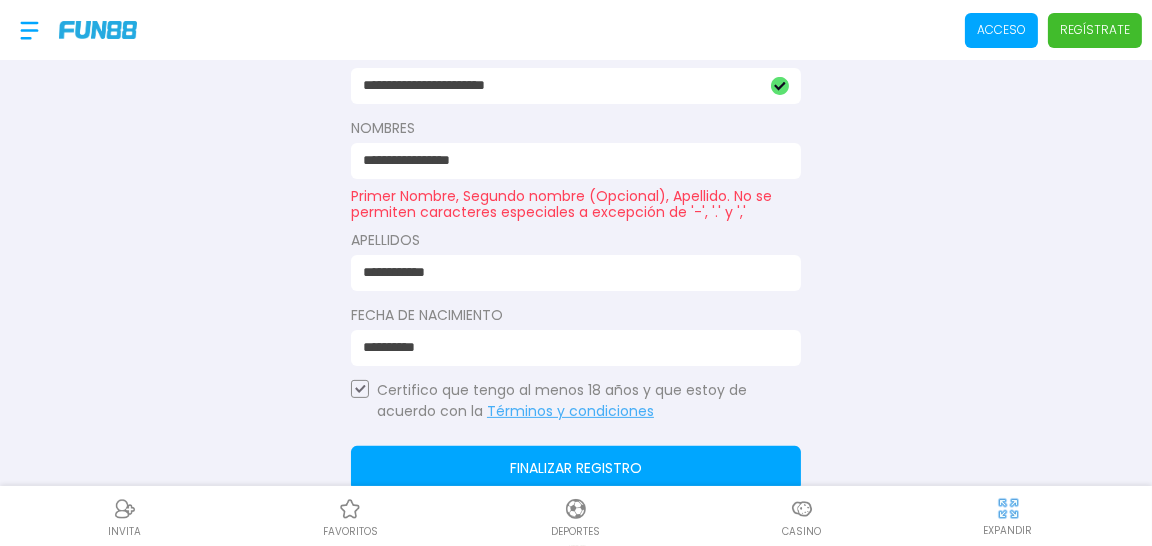 click on "**********" at bounding box center (570, 160) 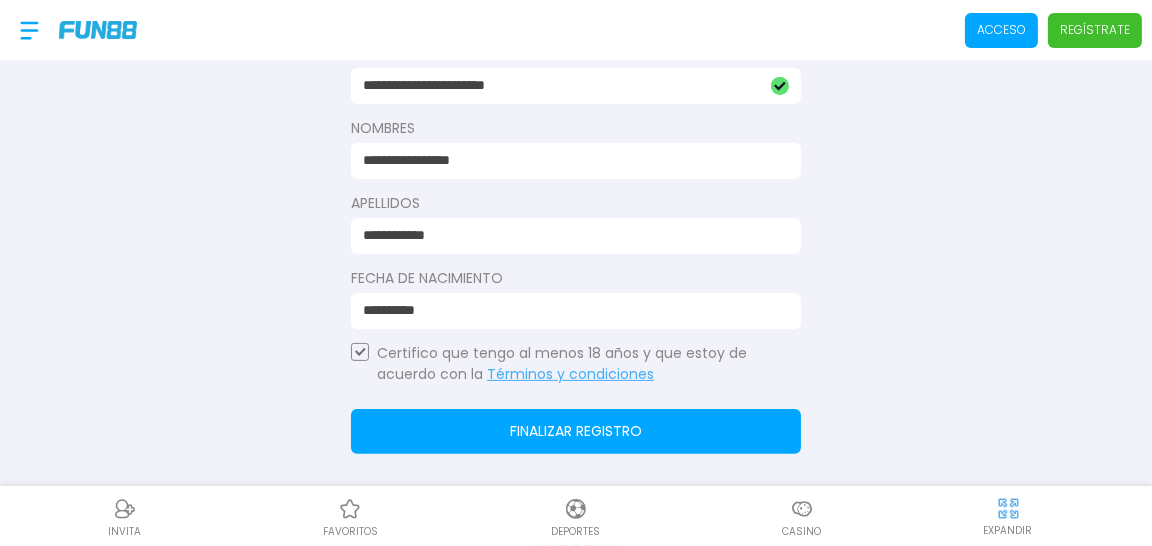 click on "**********" at bounding box center [570, 160] 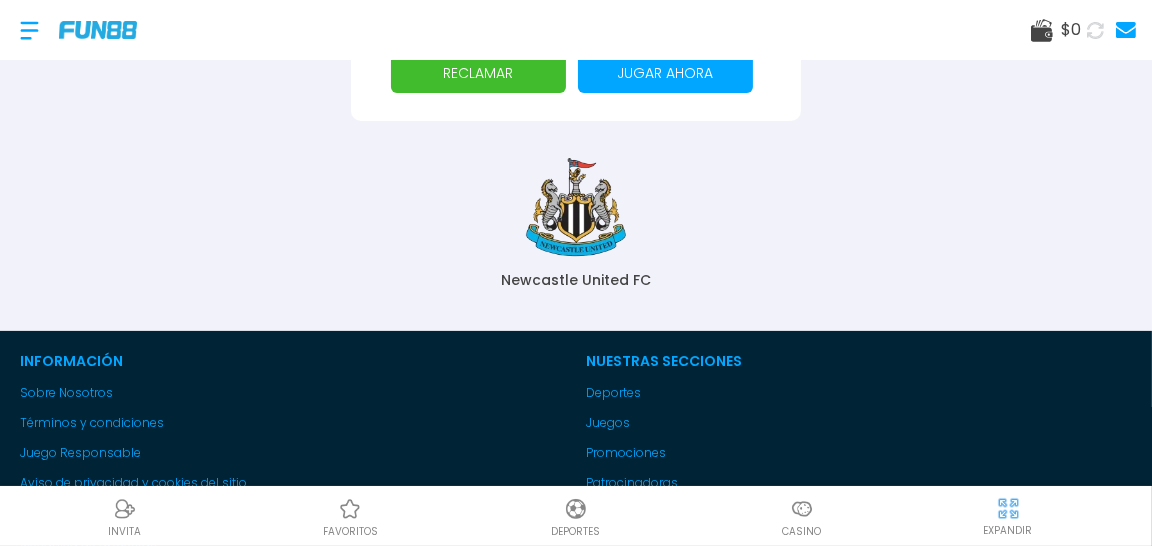 click on "RECLAMAR" at bounding box center [478, 73] 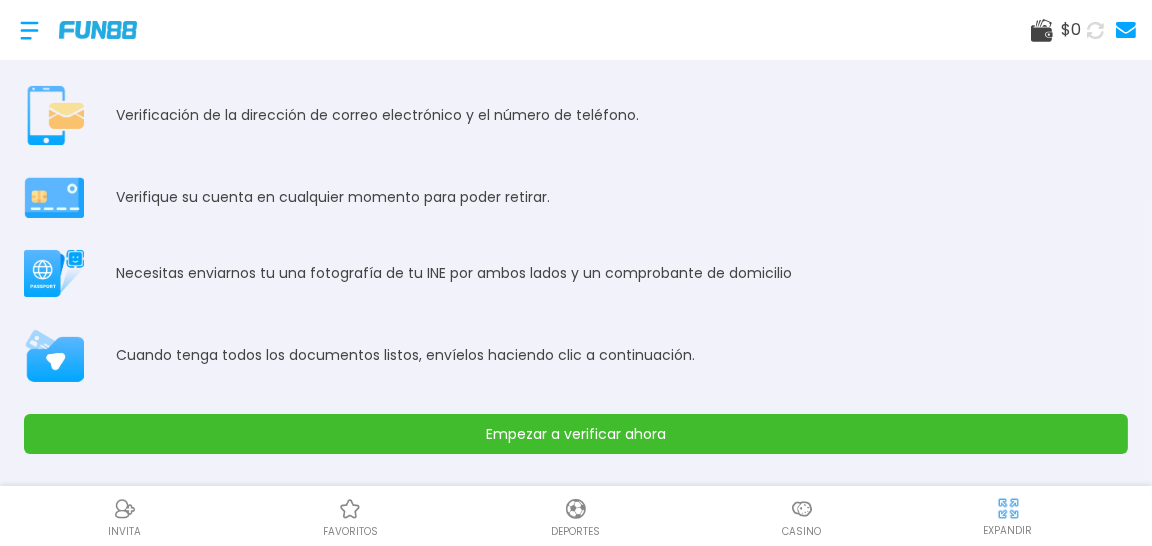 scroll, scrollTop: 59, scrollLeft: 0, axis: vertical 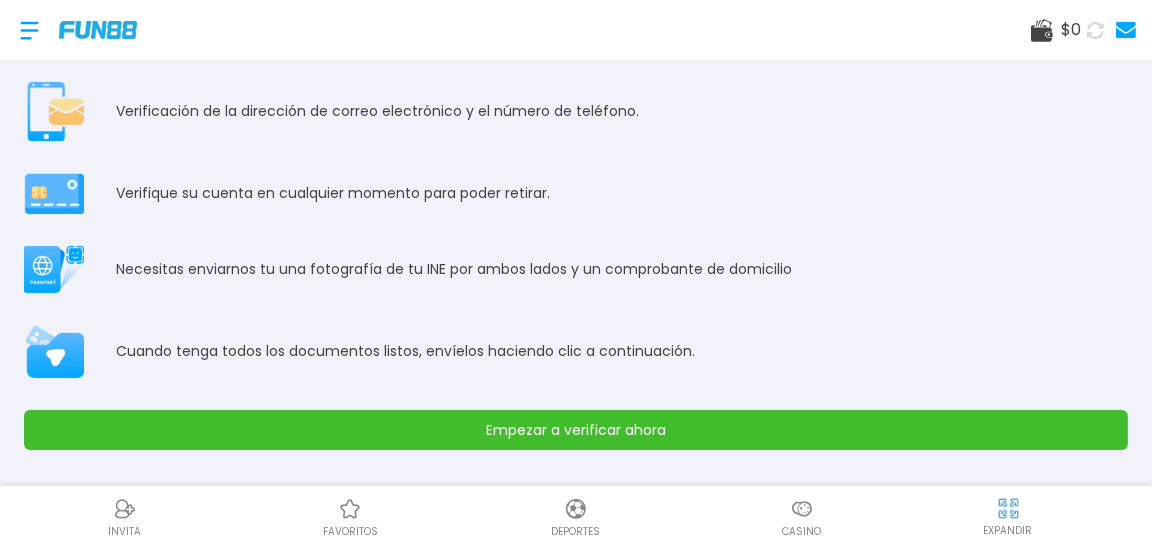 click on "Casino" at bounding box center (801, 531) 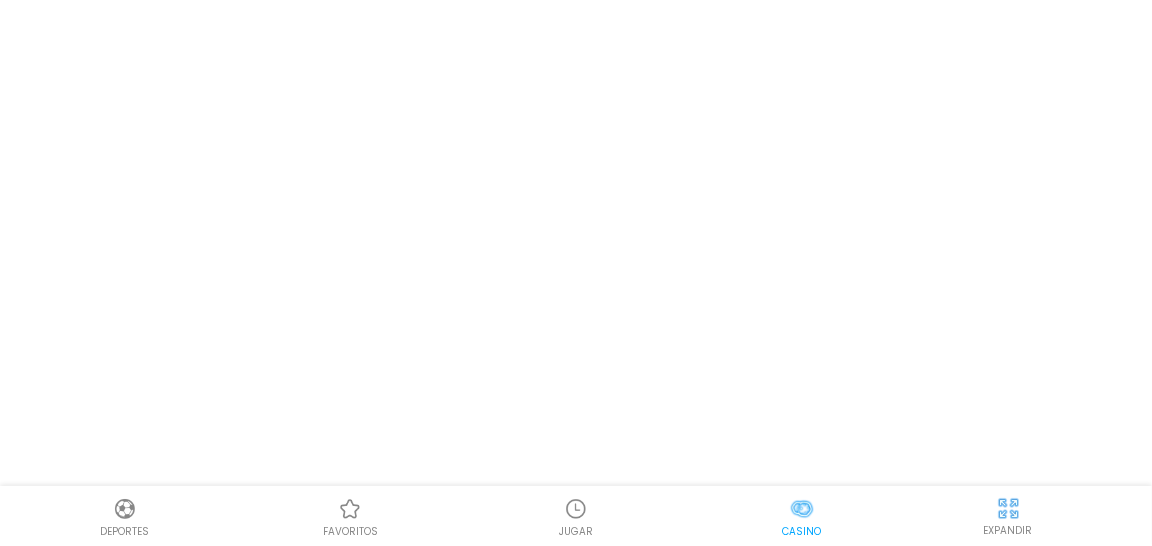 scroll, scrollTop: 0, scrollLeft: 0, axis: both 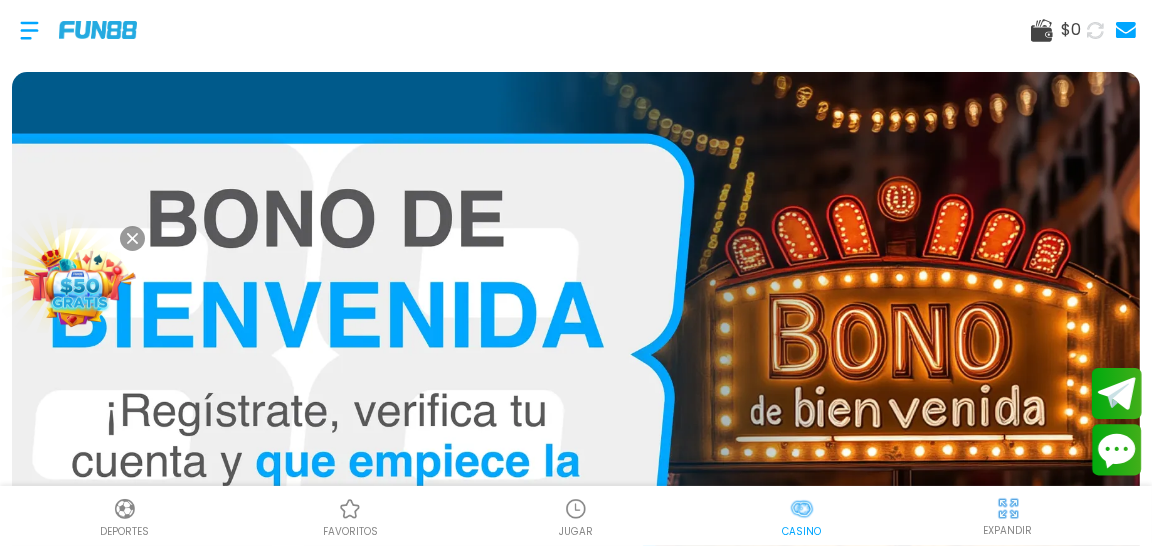 click at bounding box center (576, 354) 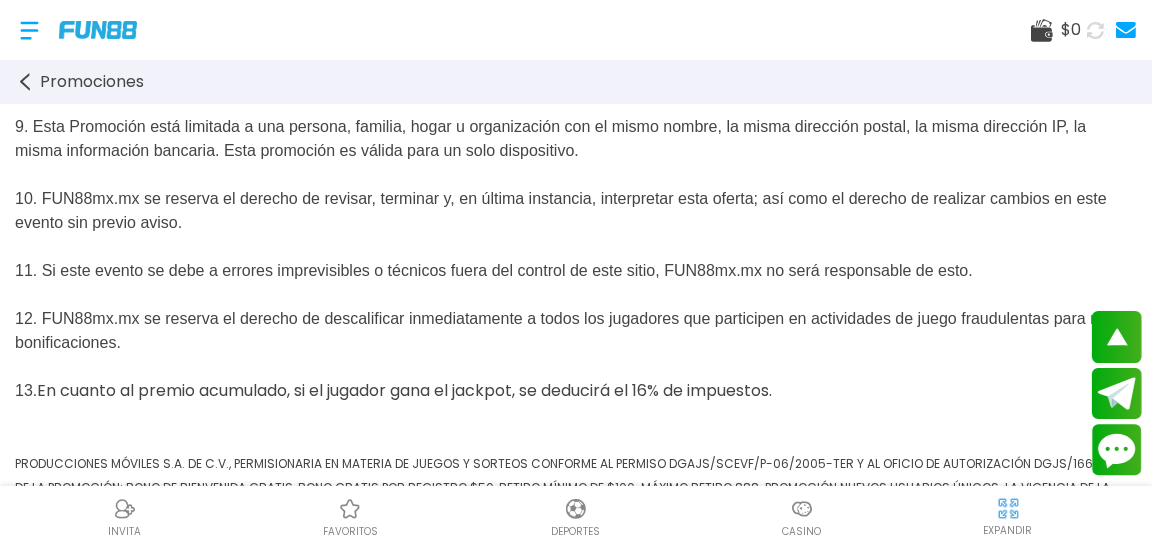 scroll, scrollTop: 939, scrollLeft: 0, axis: vertical 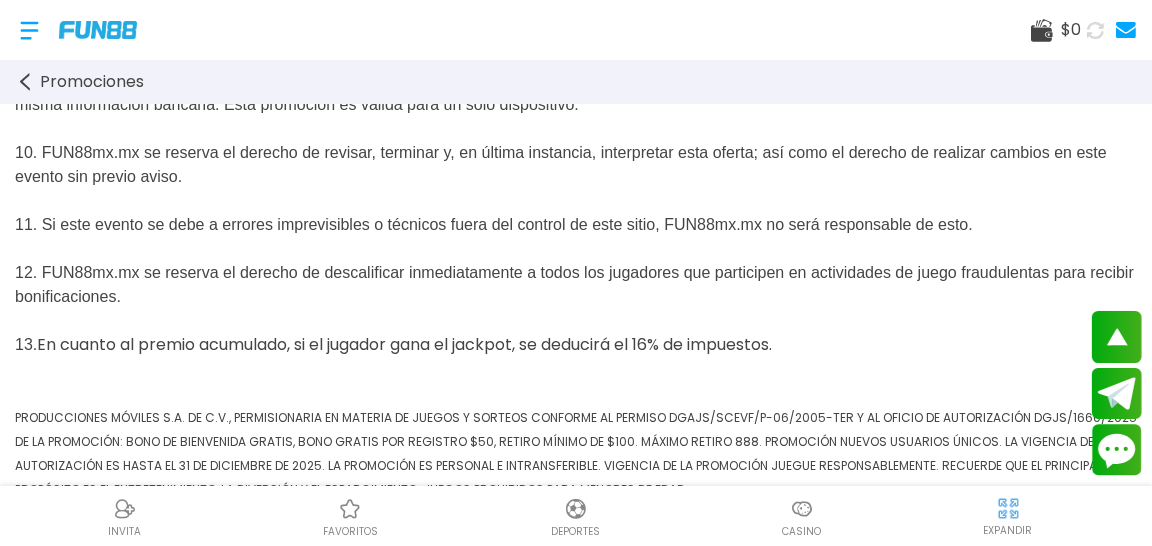 click at bounding box center [29, 30] 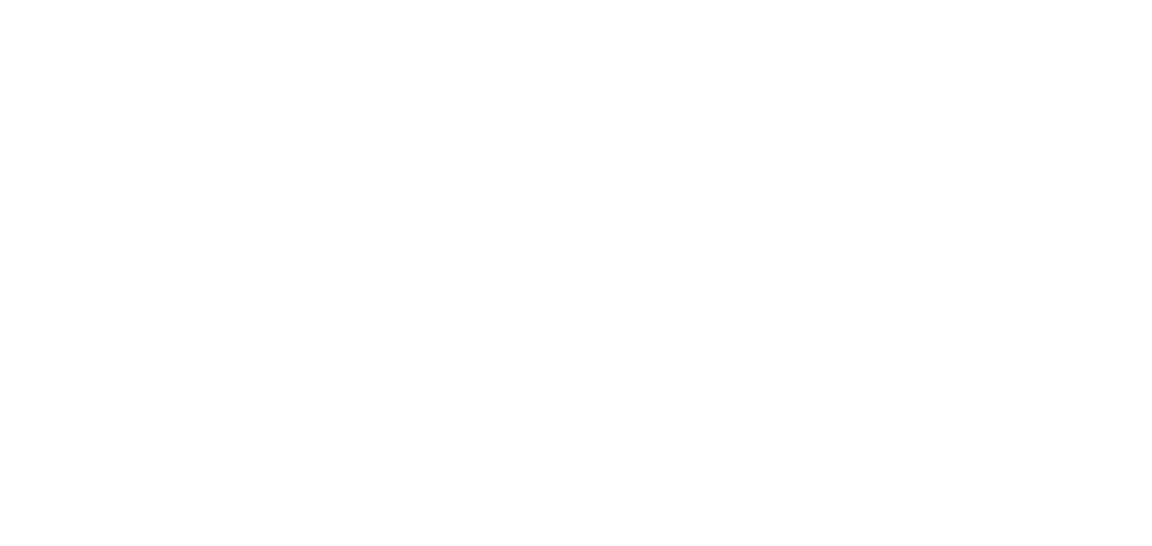 scroll, scrollTop: 0, scrollLeft: 0, axis: both 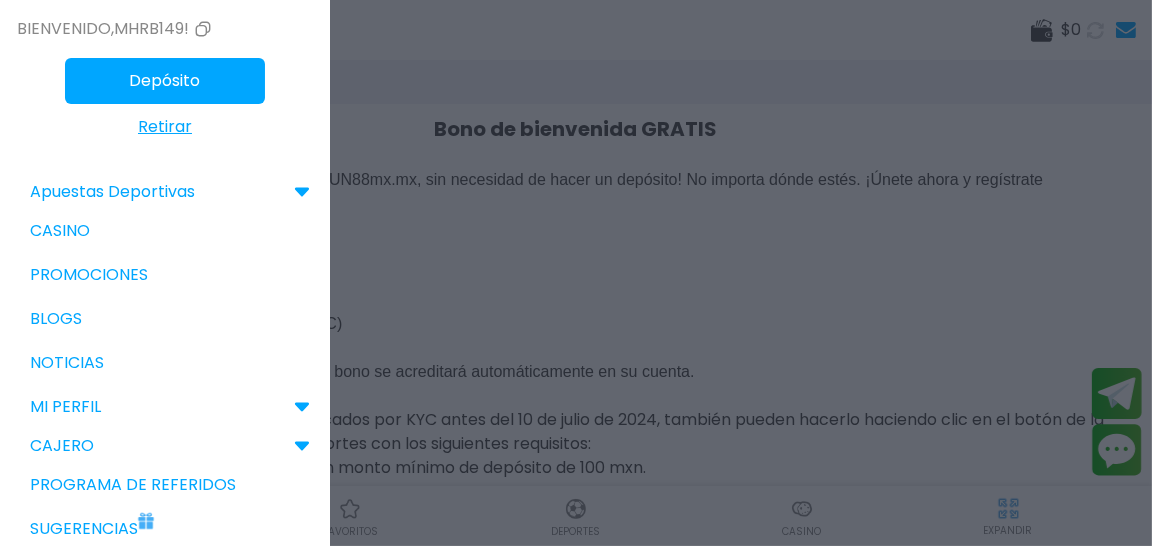 click on "MI PERFIL" at bounding box center [65, 407] 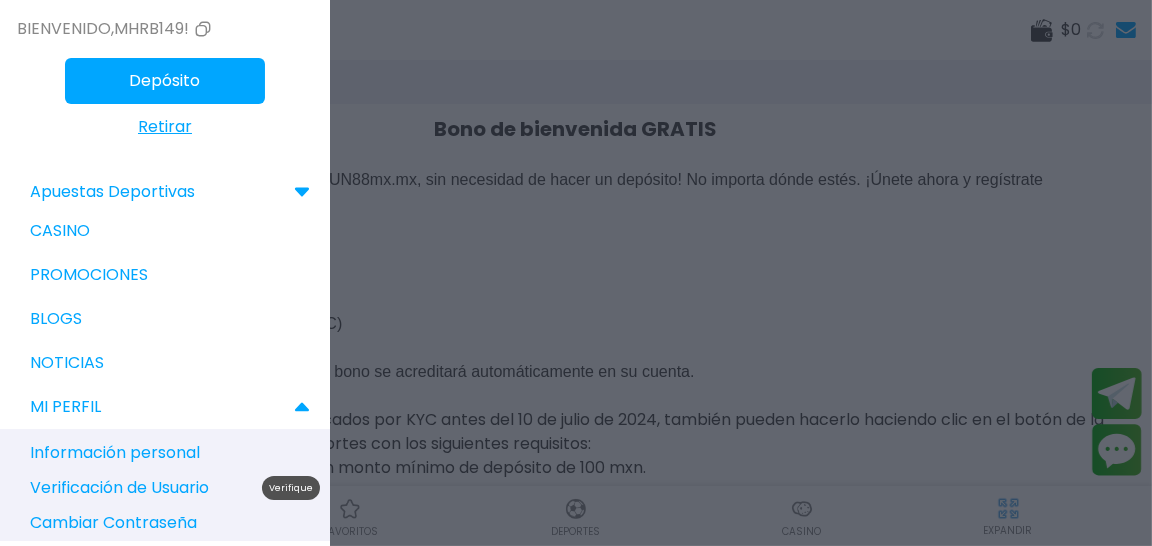 click on "Verificación de Usuario Verifique" at bounding box center [175, 487] 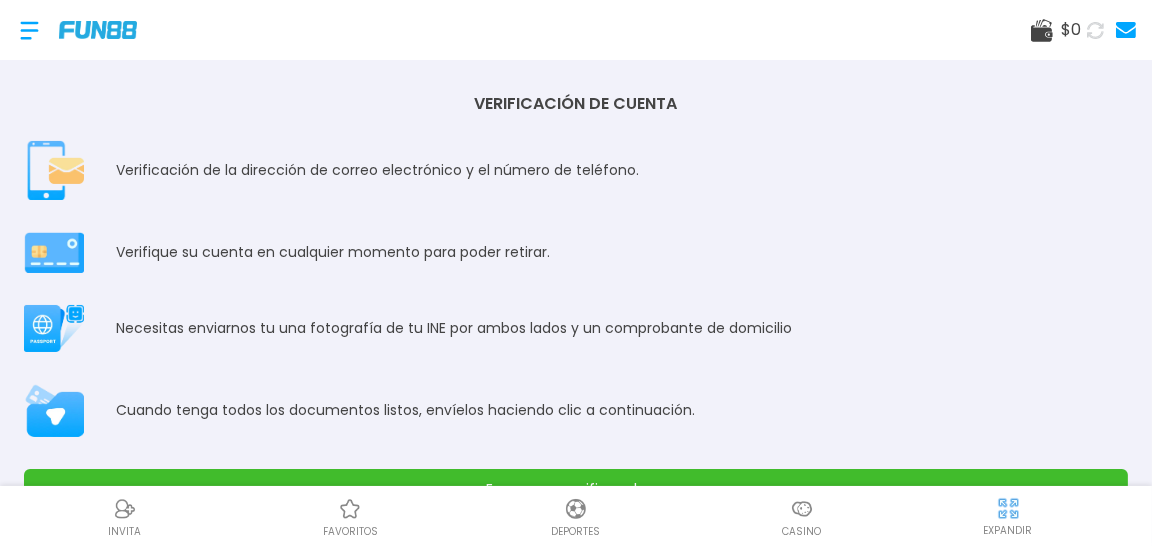 click on "Empezar a verificar ahora" at bounding box center [576, 489] 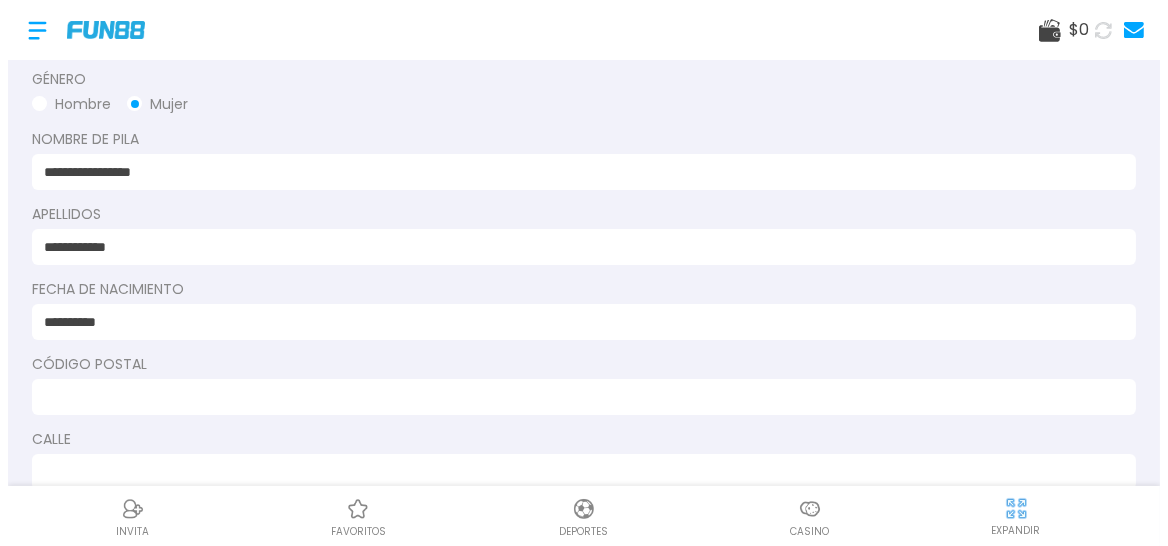 scroll, scrollTop: 364, scrollLeft: 0, axis: vertical 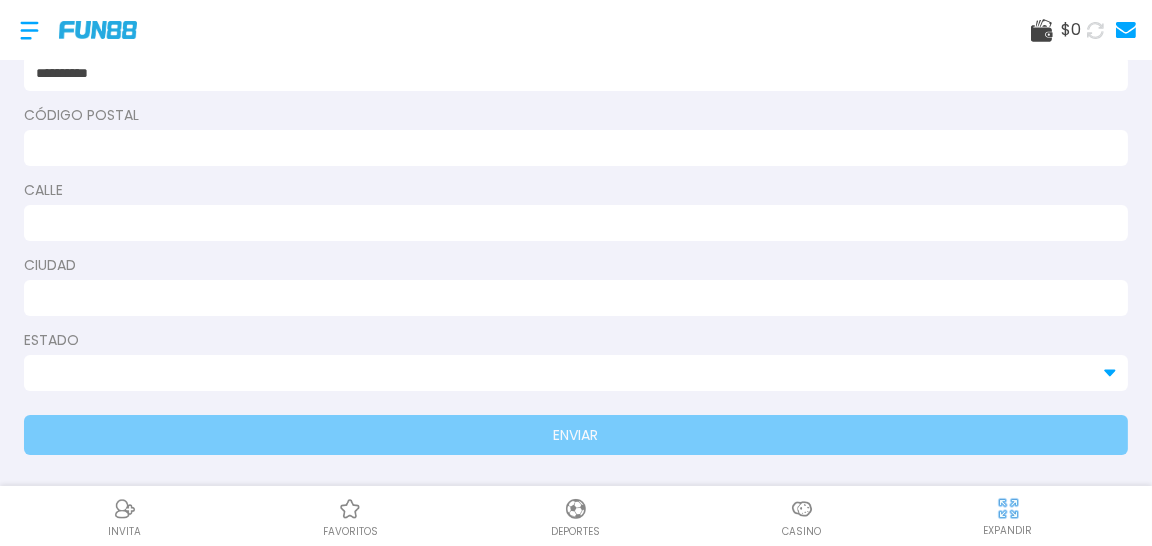 click at bounding box center (570, 148) 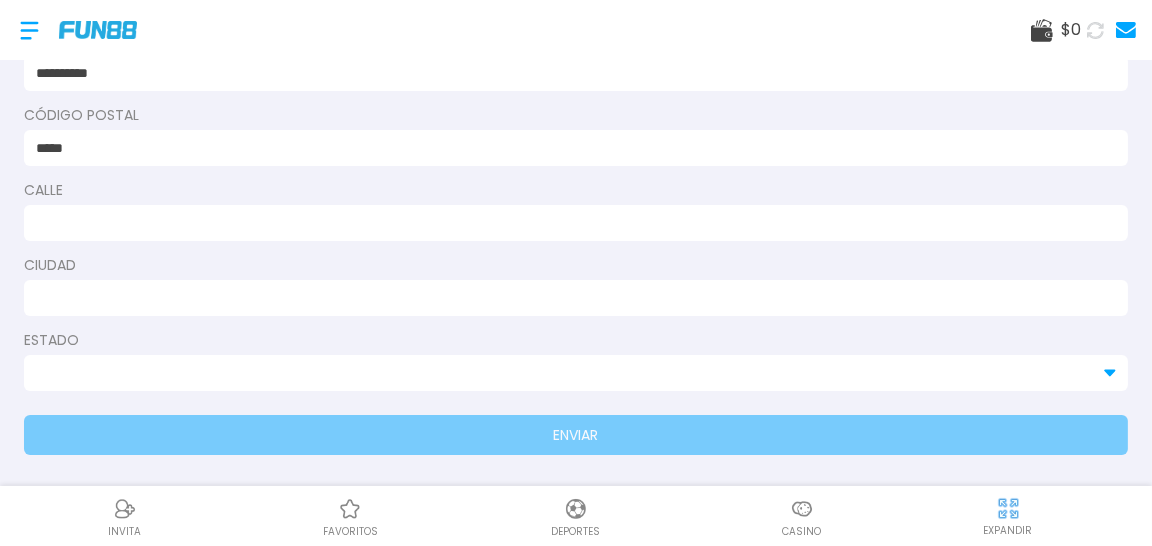 type on "**********" 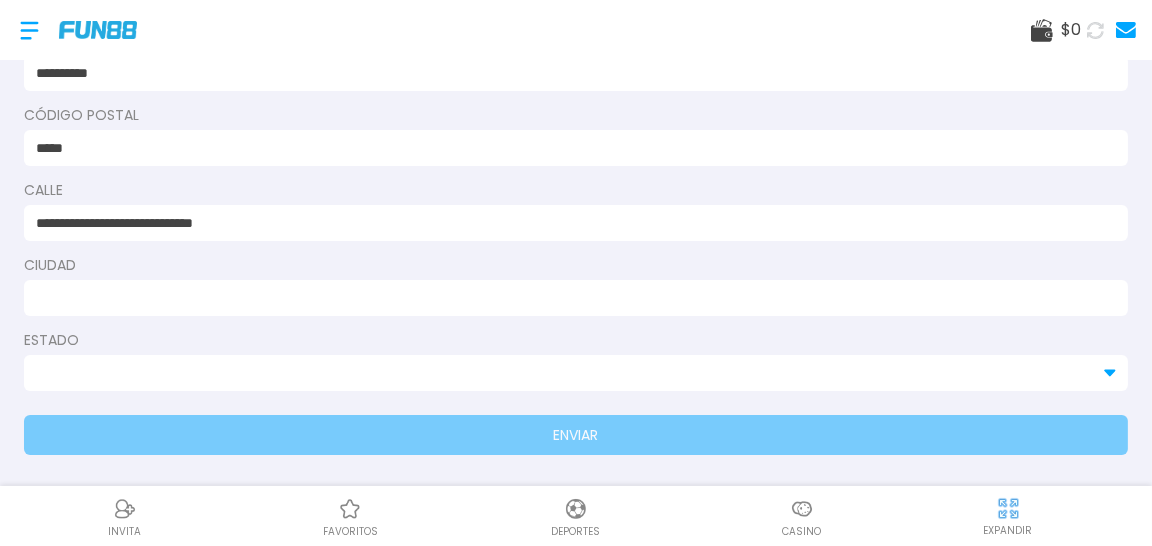 type on "********" 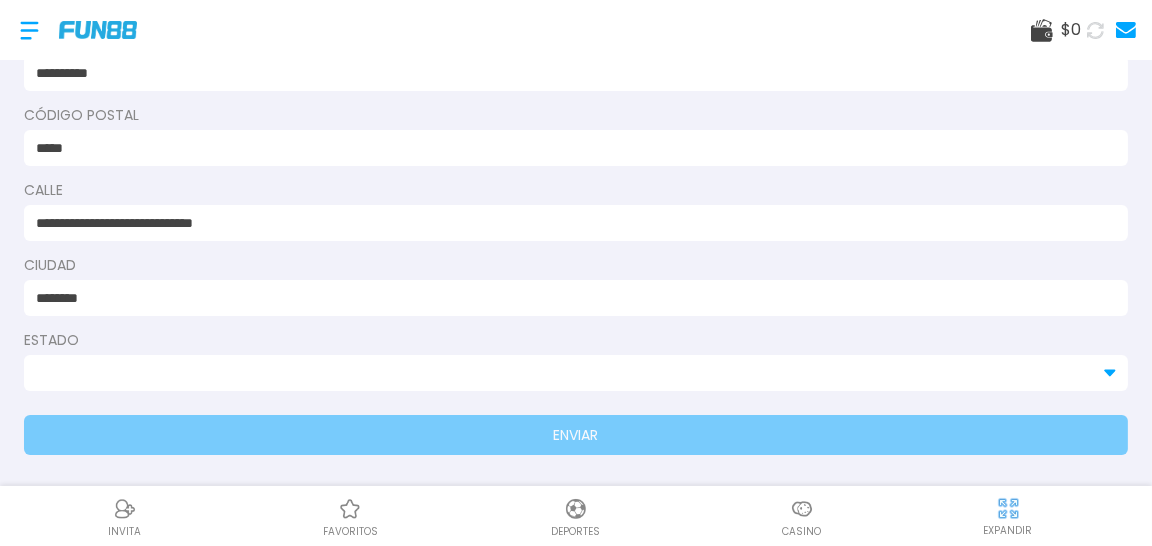 click at bounding box center (576, 373) 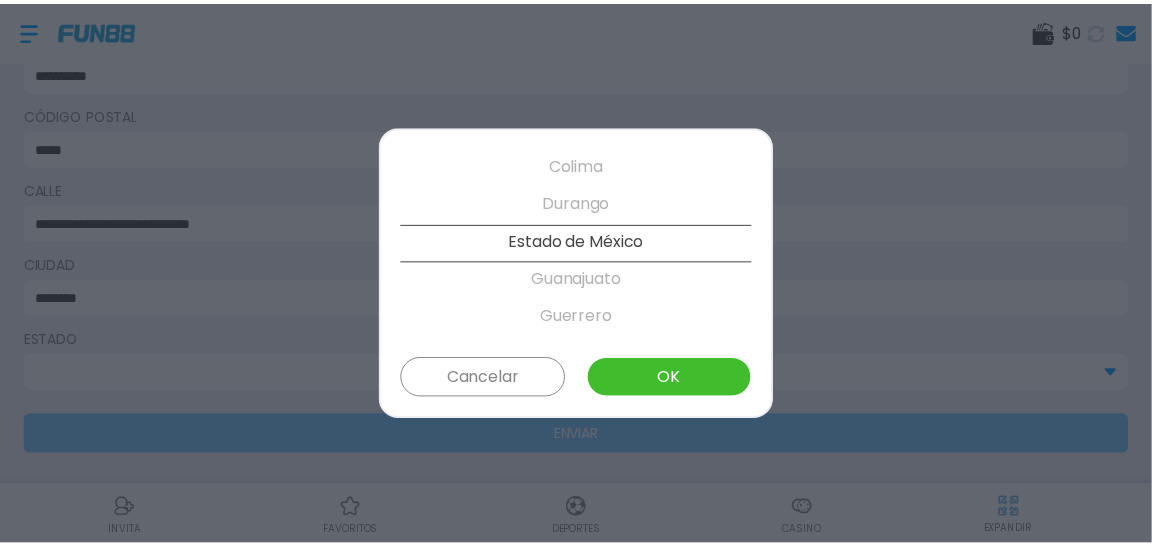 scroll, scrollTop: 380, scrollLeft: 0, axis: vertical 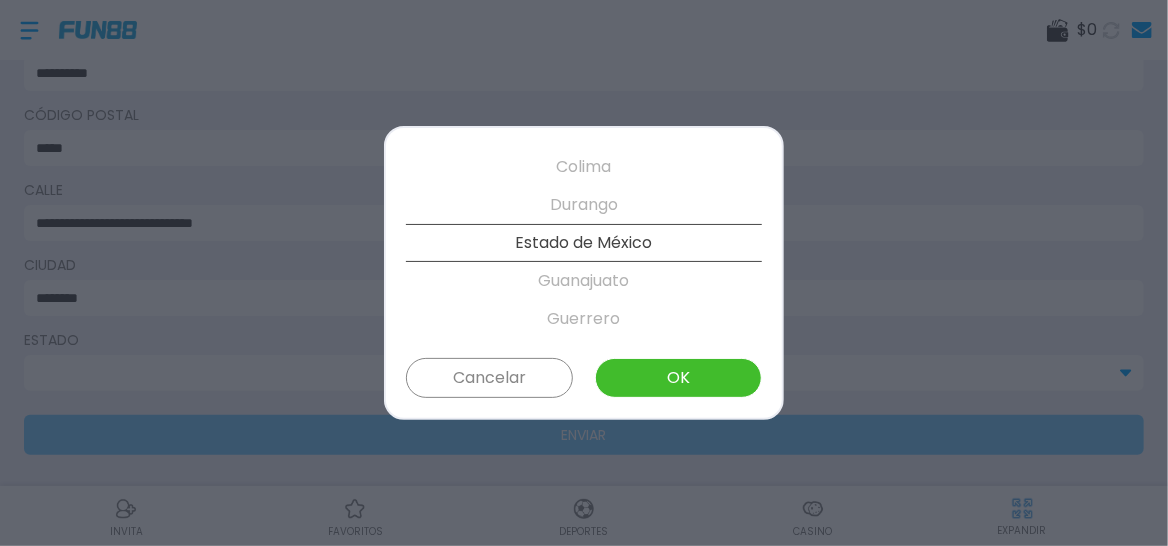 click on "OK" at bounding box center [678, 378] 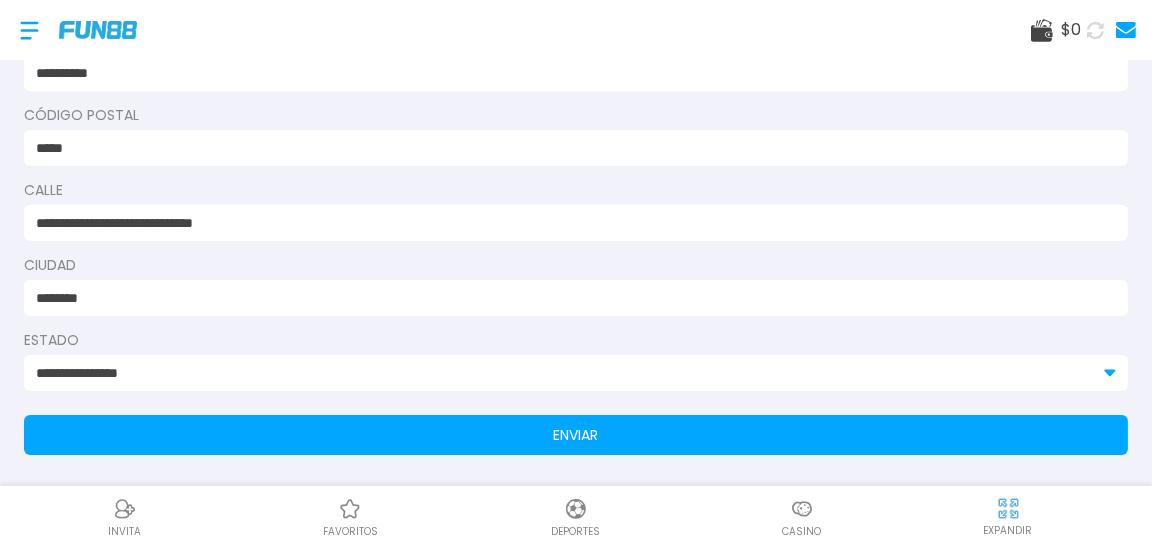 click on "ENVIAR" at bounding box center [576, 435] 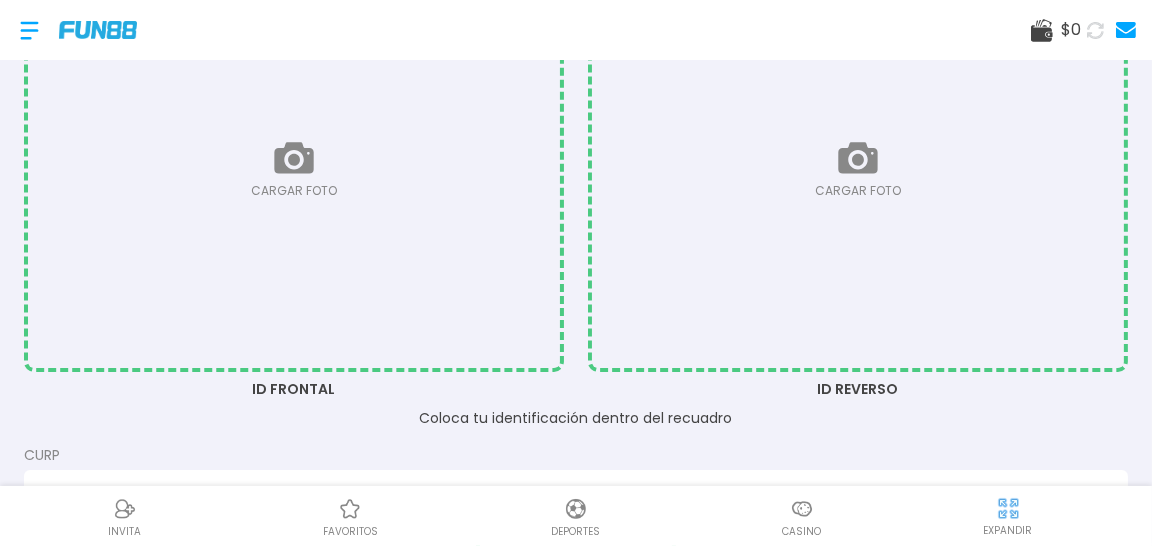 scroll, scrollTop: 0, scrollLeft: 0, axis: both 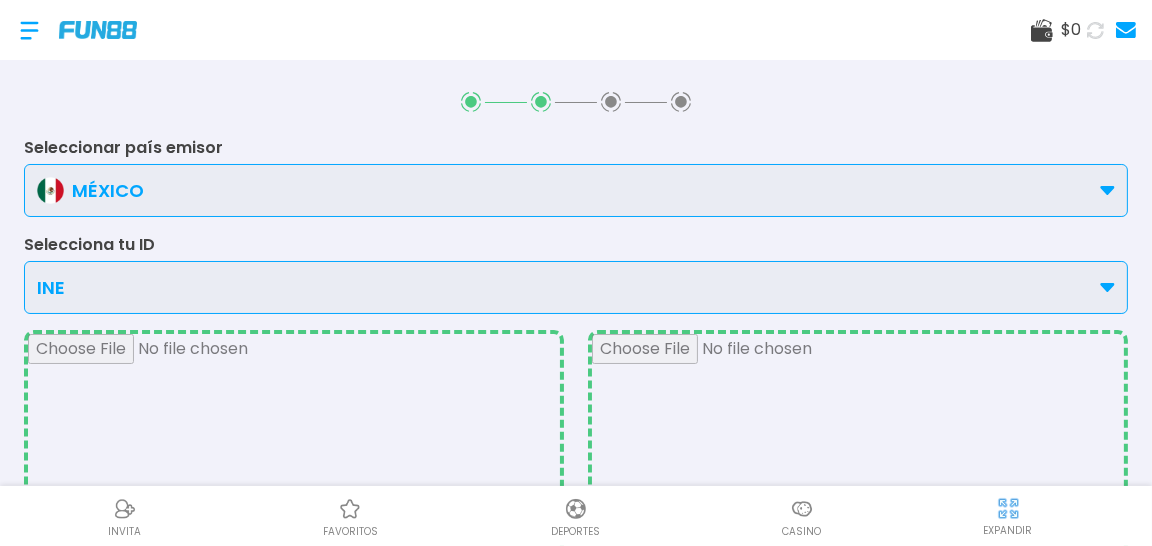 click on "INE" at bounding box center [576, 287] 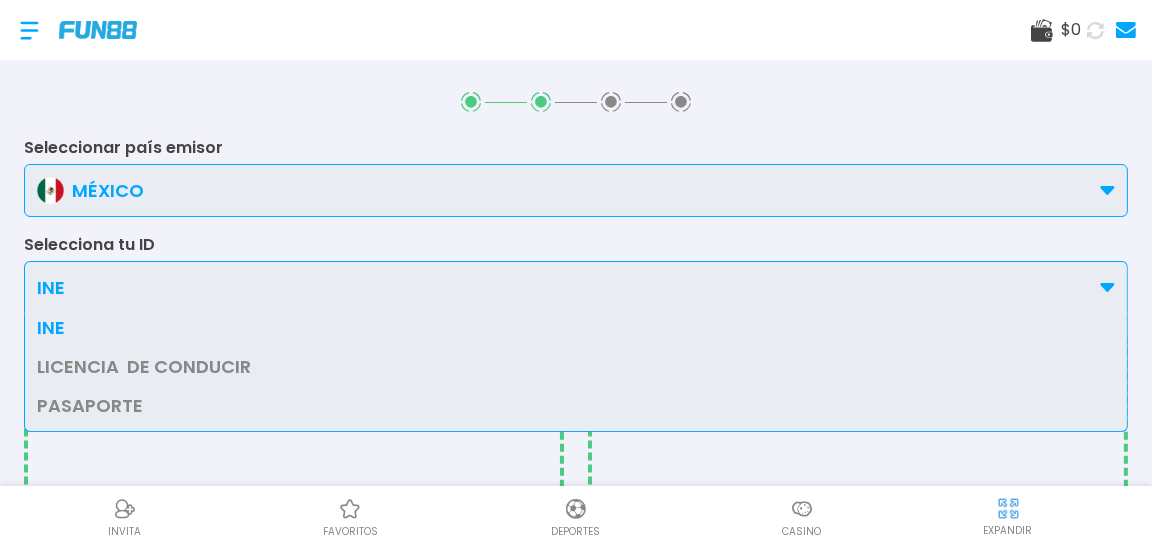 click on "INE" at bounding box center (576, 327) 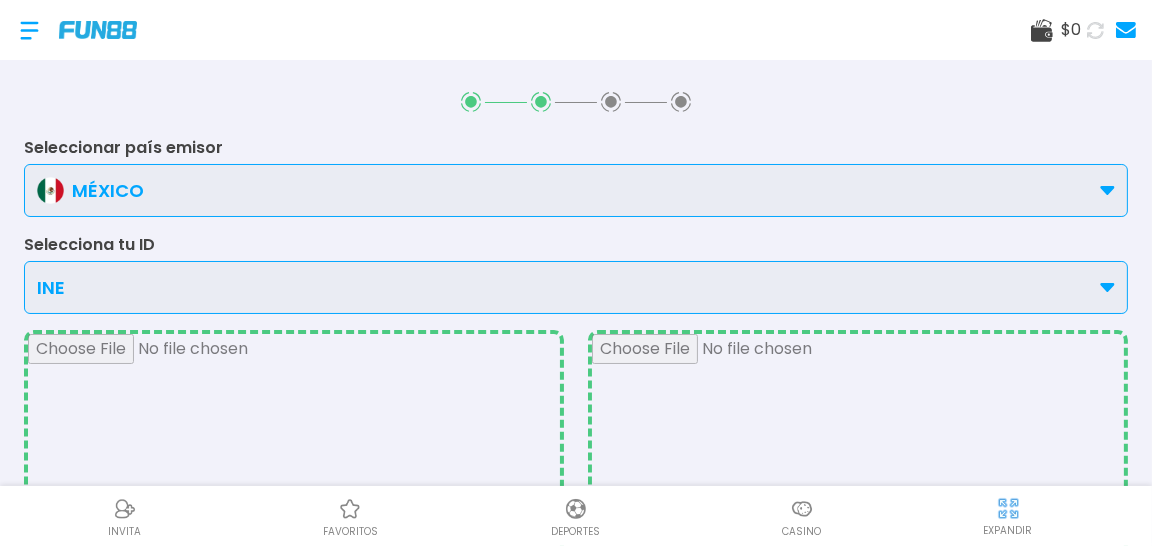 click at bounding box center (294, 533) 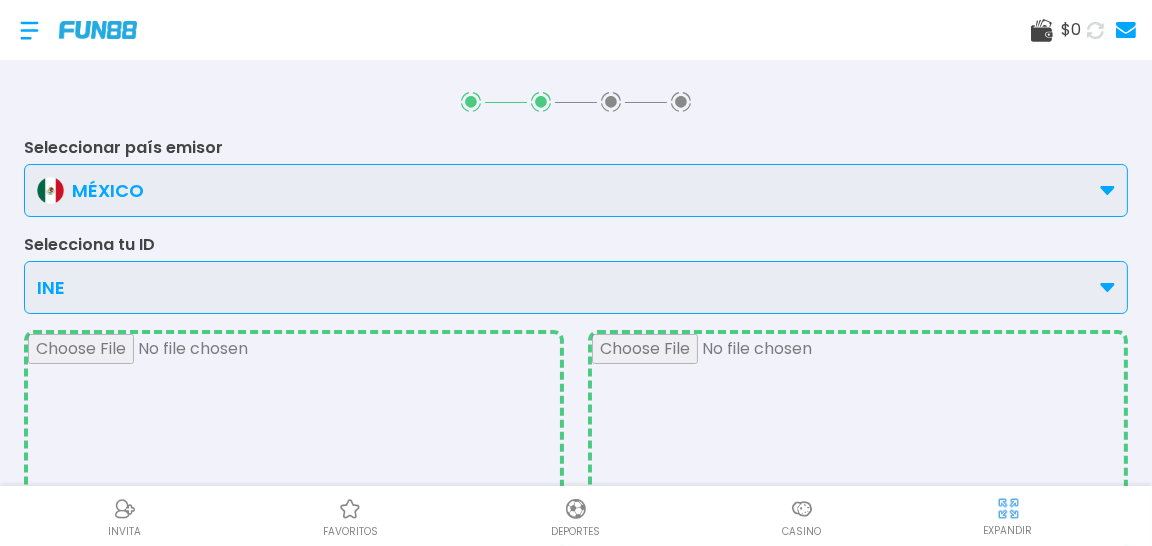 type on "**********" 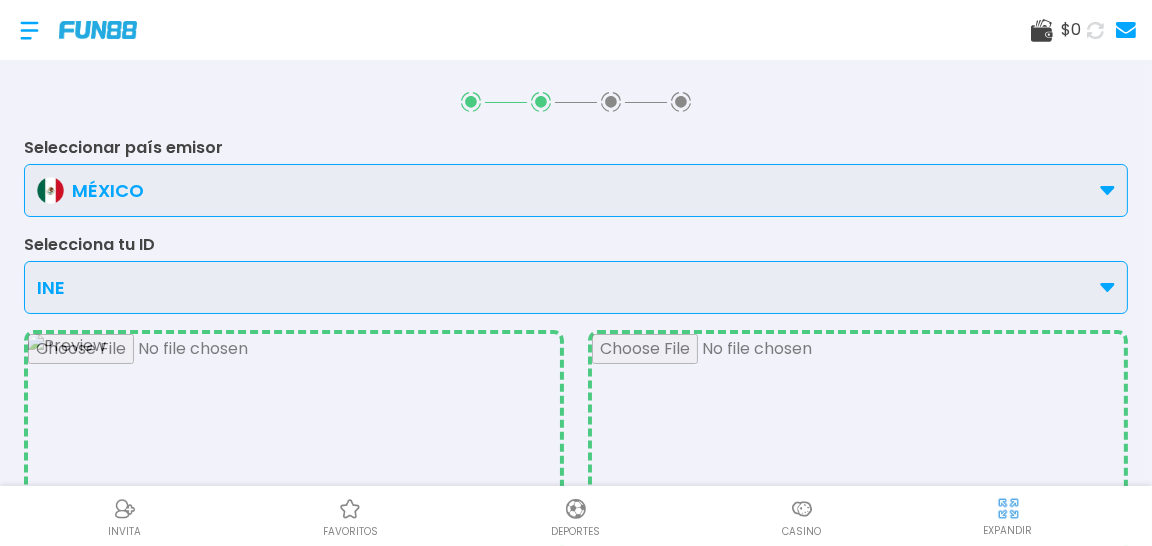 click on "INE" at bounding box center (576, 287) 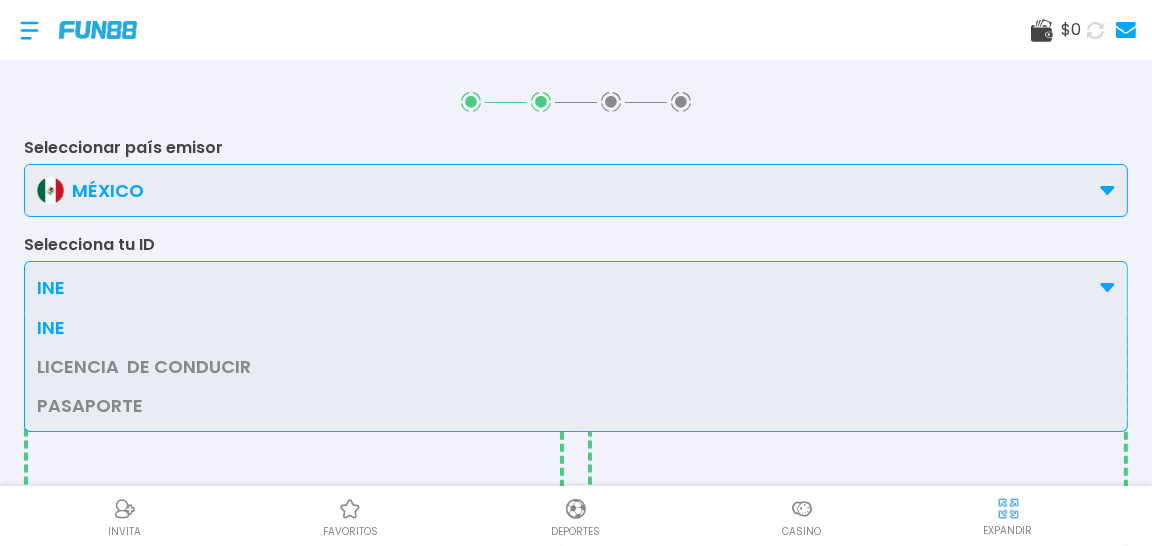 click at bounding box center [858, 533] 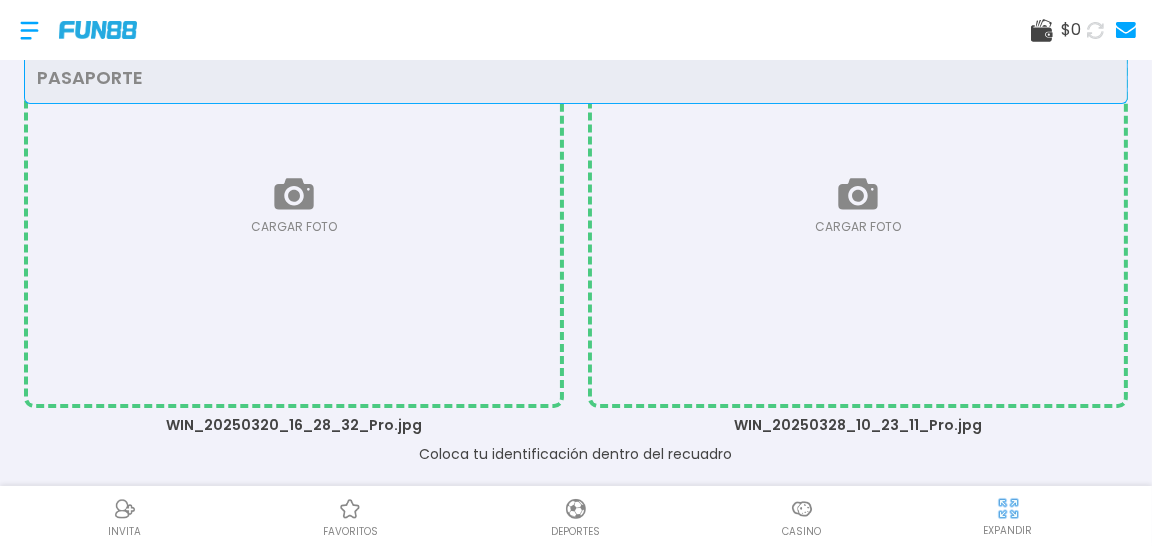 scroll, scrollTop: 331, scrollLeft: 0, axis: vertical 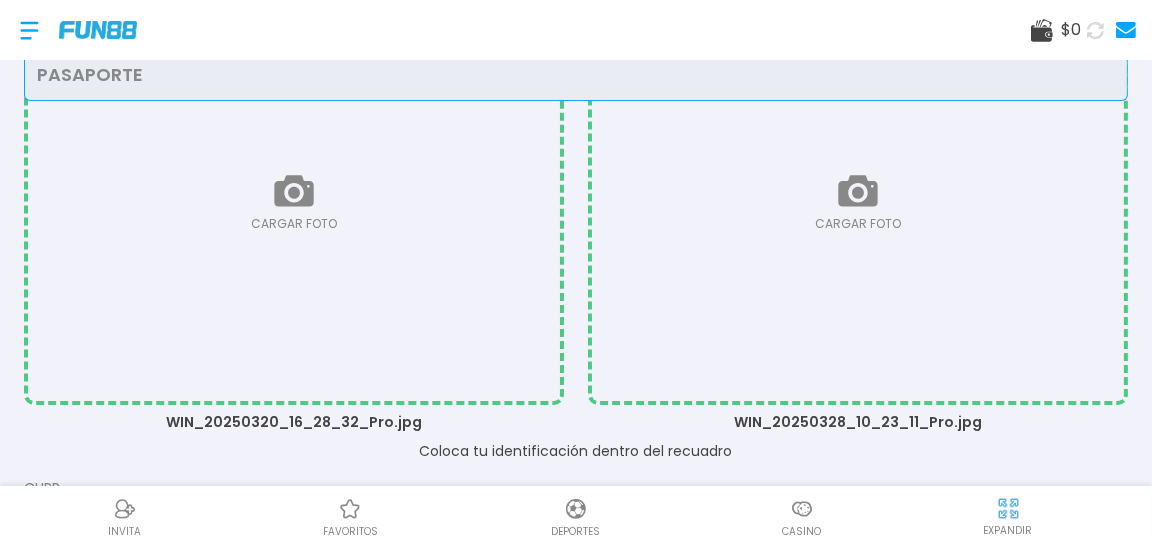 drag, startPoint x: 847, startPoint y: 241, endPoint x: 972, endPoint y: 347, distance: 163.89326 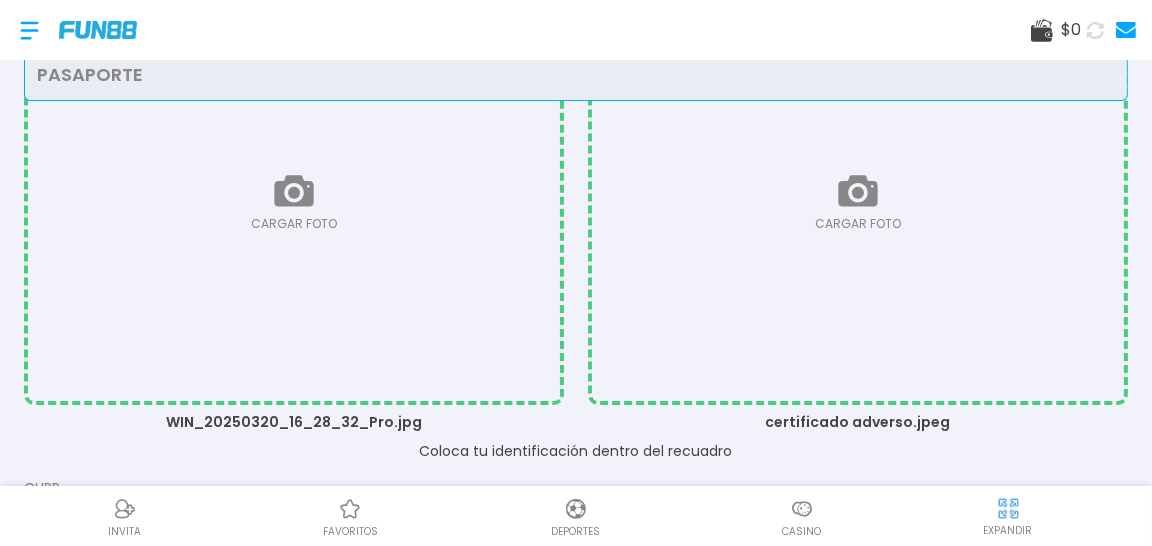 click at bounding box center [858, 202] 